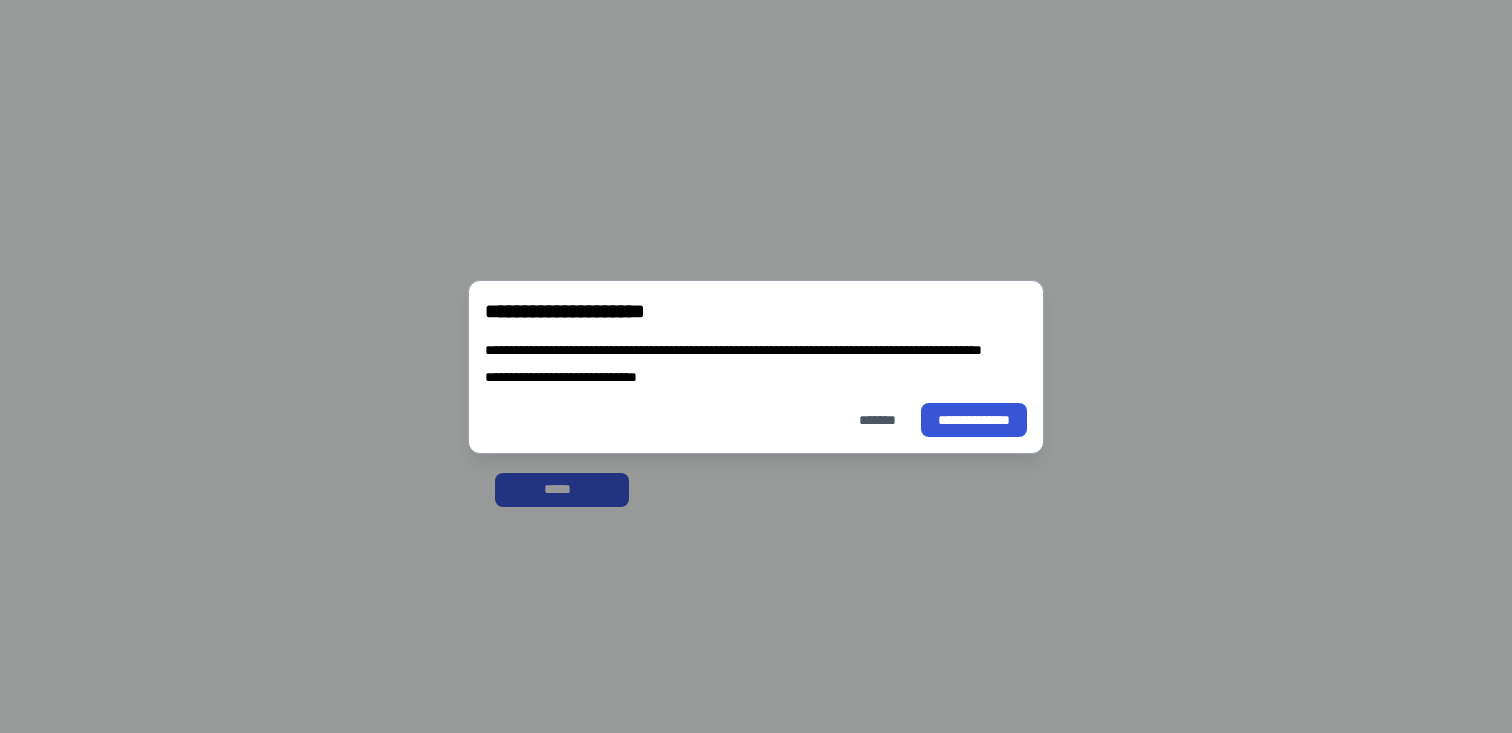 scroll, scrollTop: 0, scrollLeft: 0, axis: both 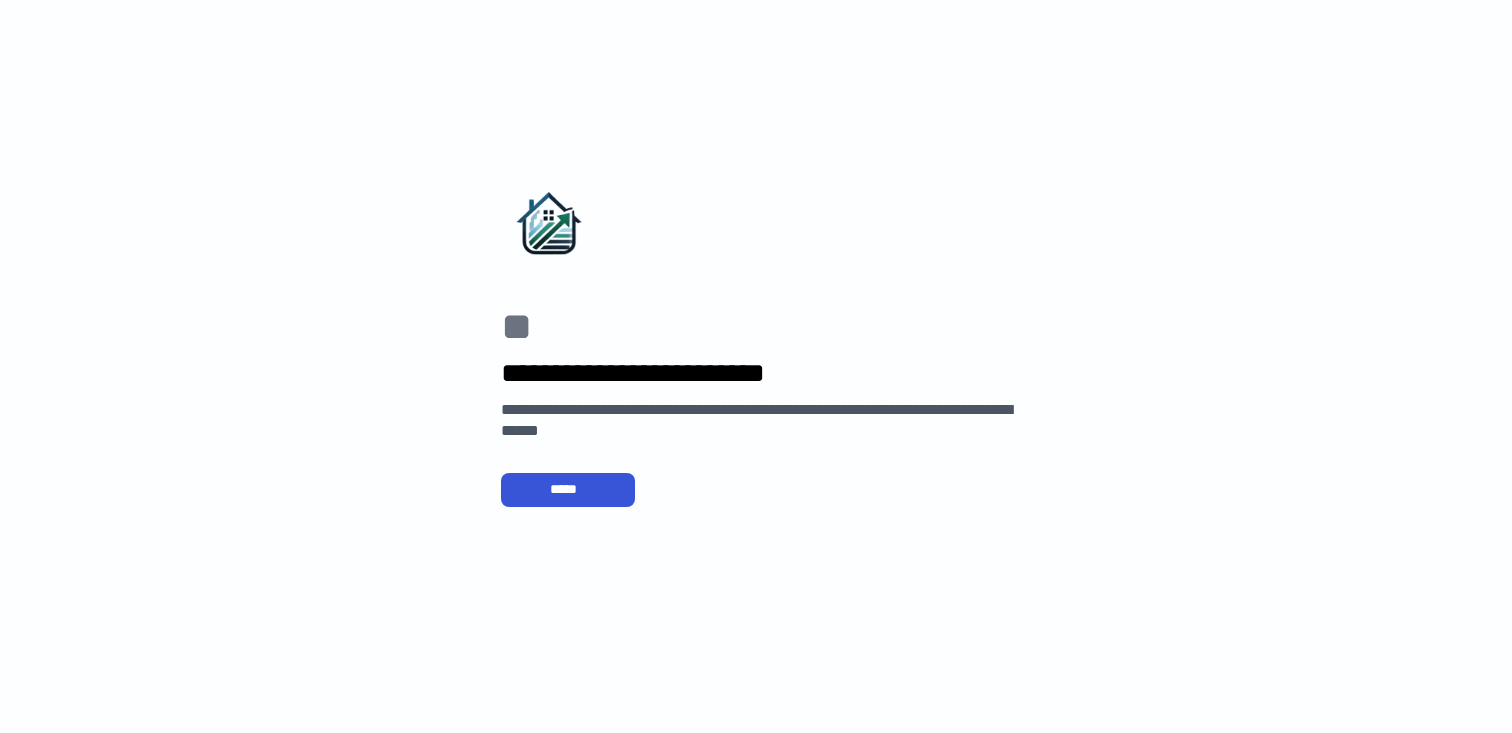 click on "**********" at bounding box center [751, 366] 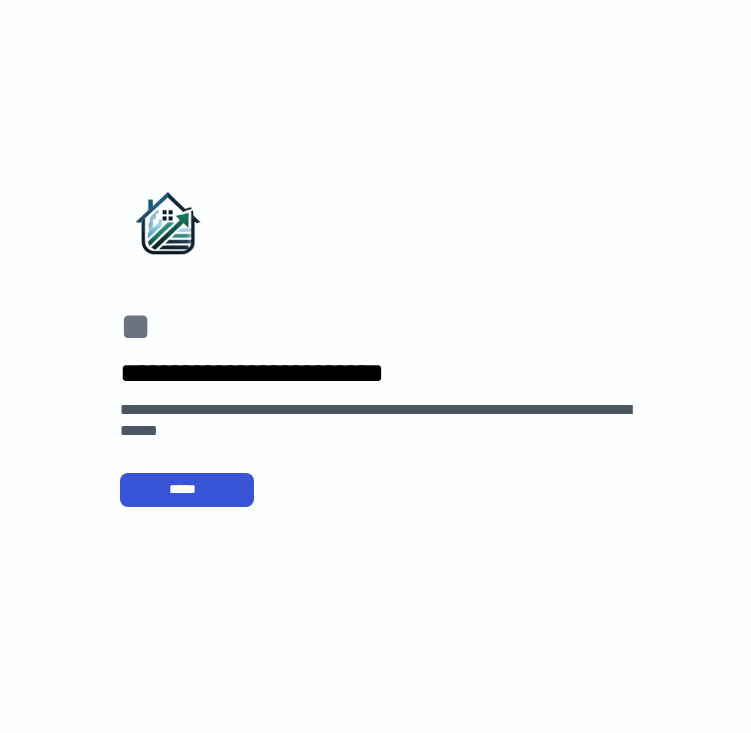 scroll, scrollTop: 0, scrollLeft: 0, axis: both 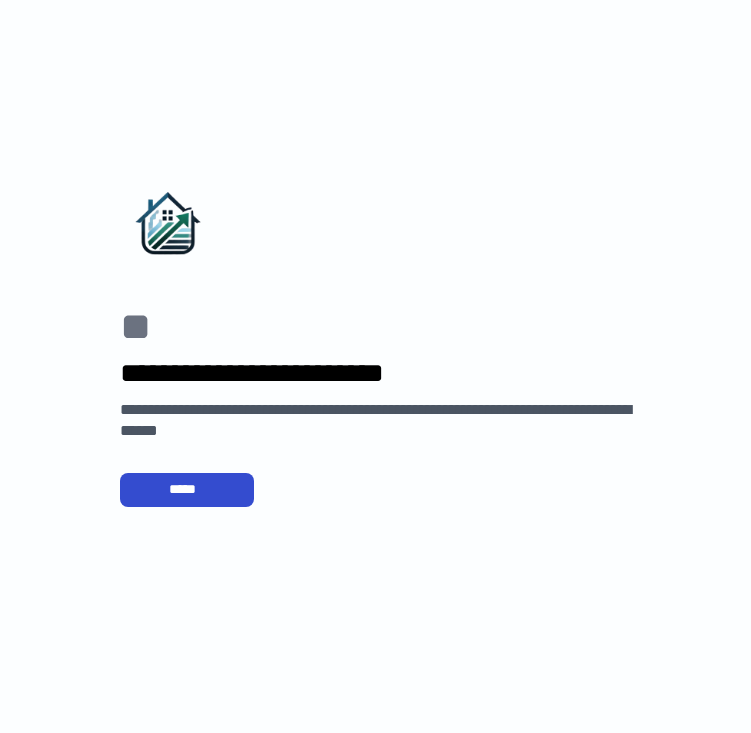 click on "*****" at bounding box center [187, 489] 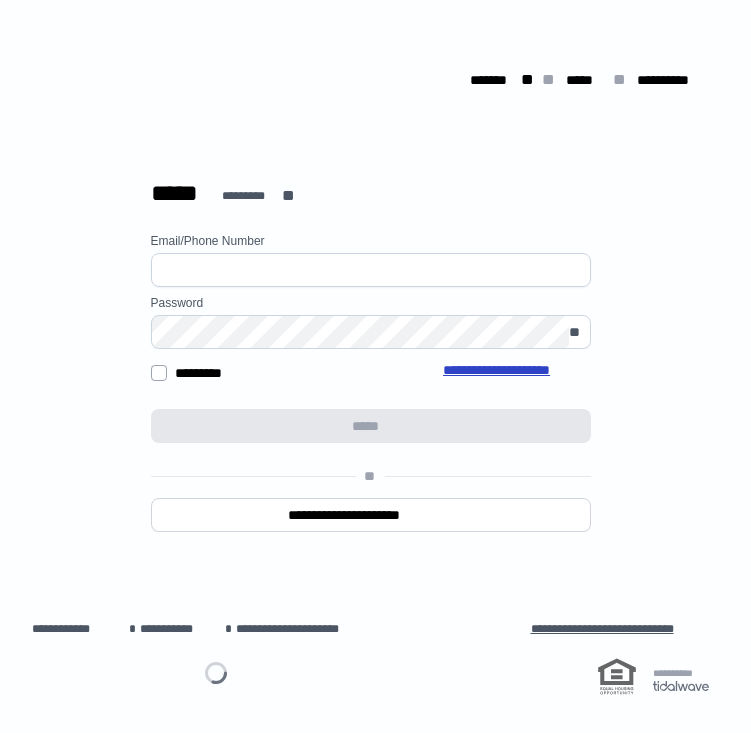 type on "**********" 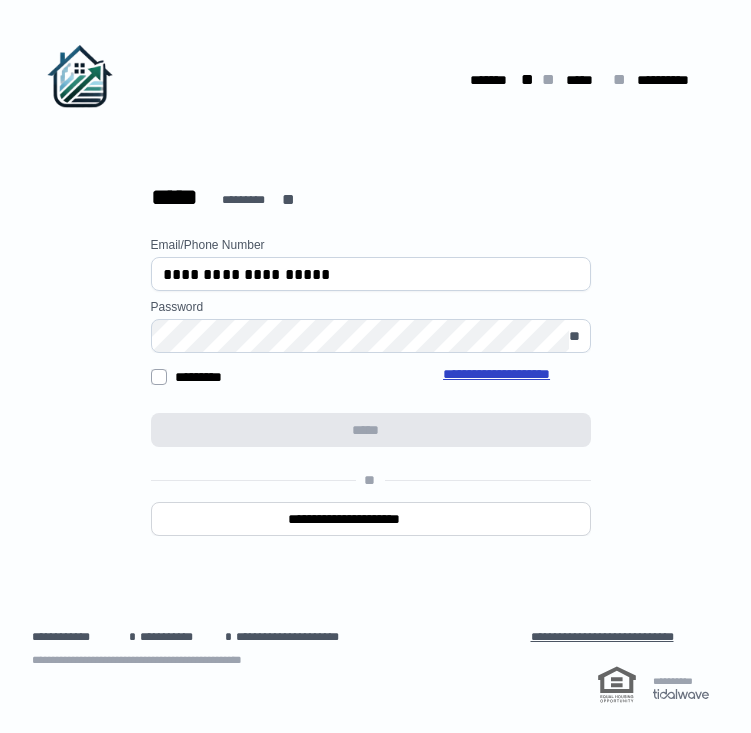 click on "**********" at bounding box center [370, 414] 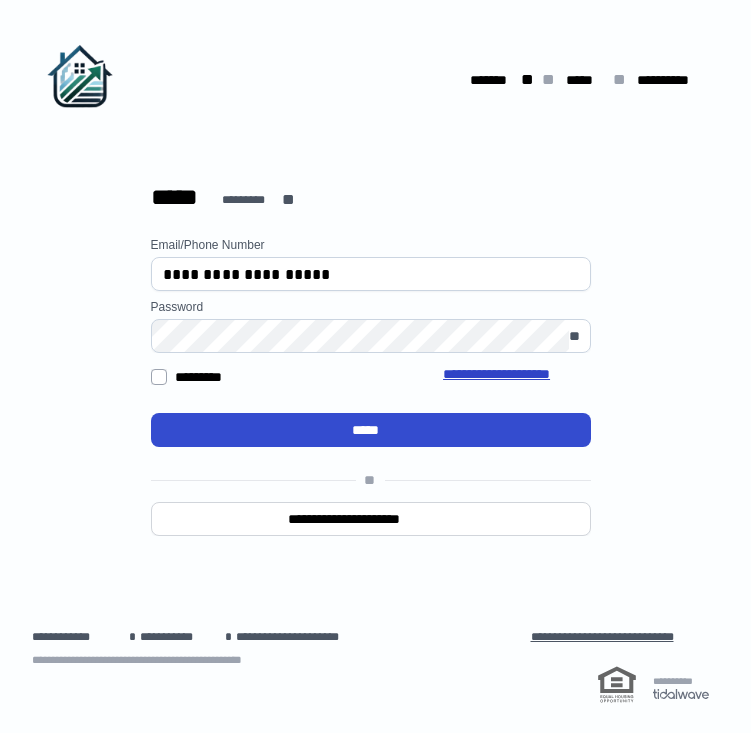 click on "*****" at bounding box center (370, 430) 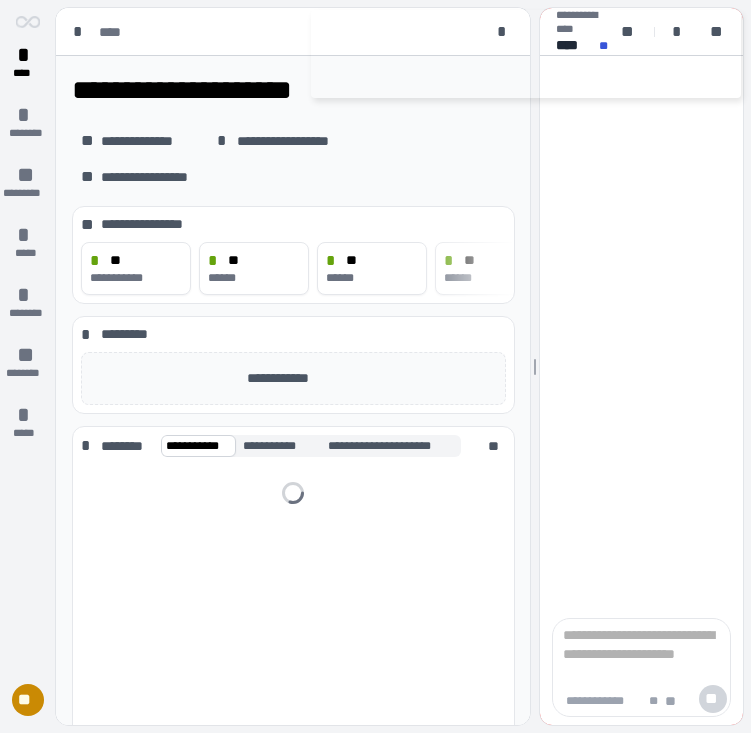 scroll, scrollTop: 0, scrollLeft: 0, axis: both 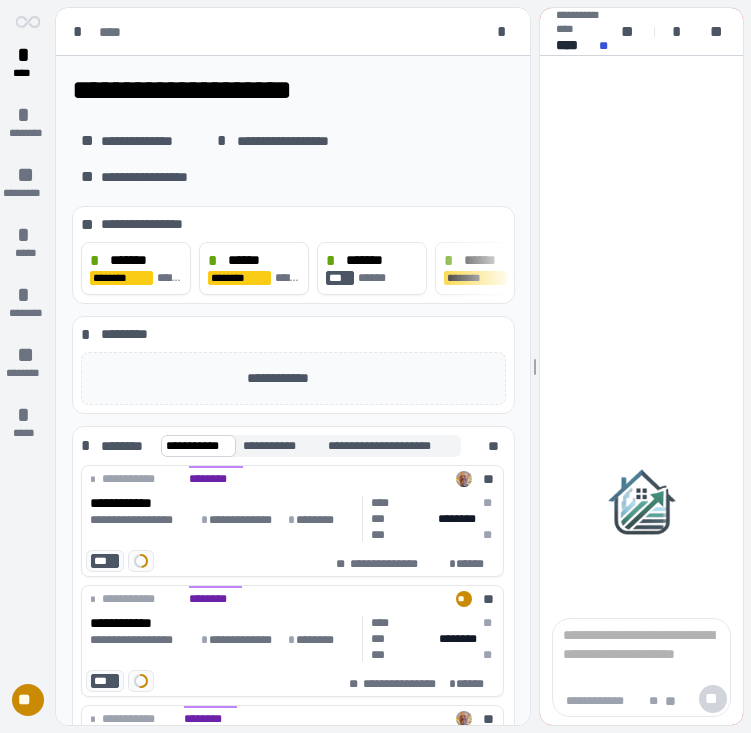 click on "**********" at bounding box center [293, 159] 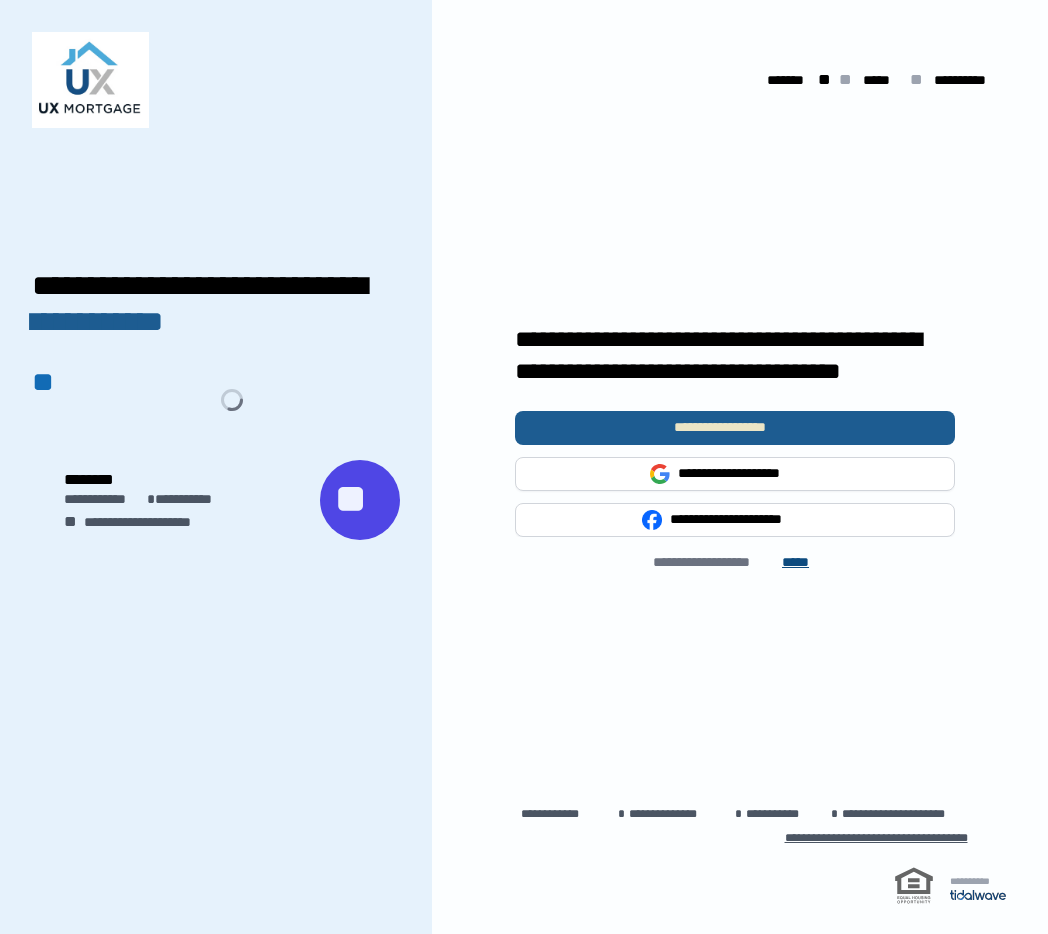 scroll, scrollTop: 0, scrollLeft: 0, axis: both 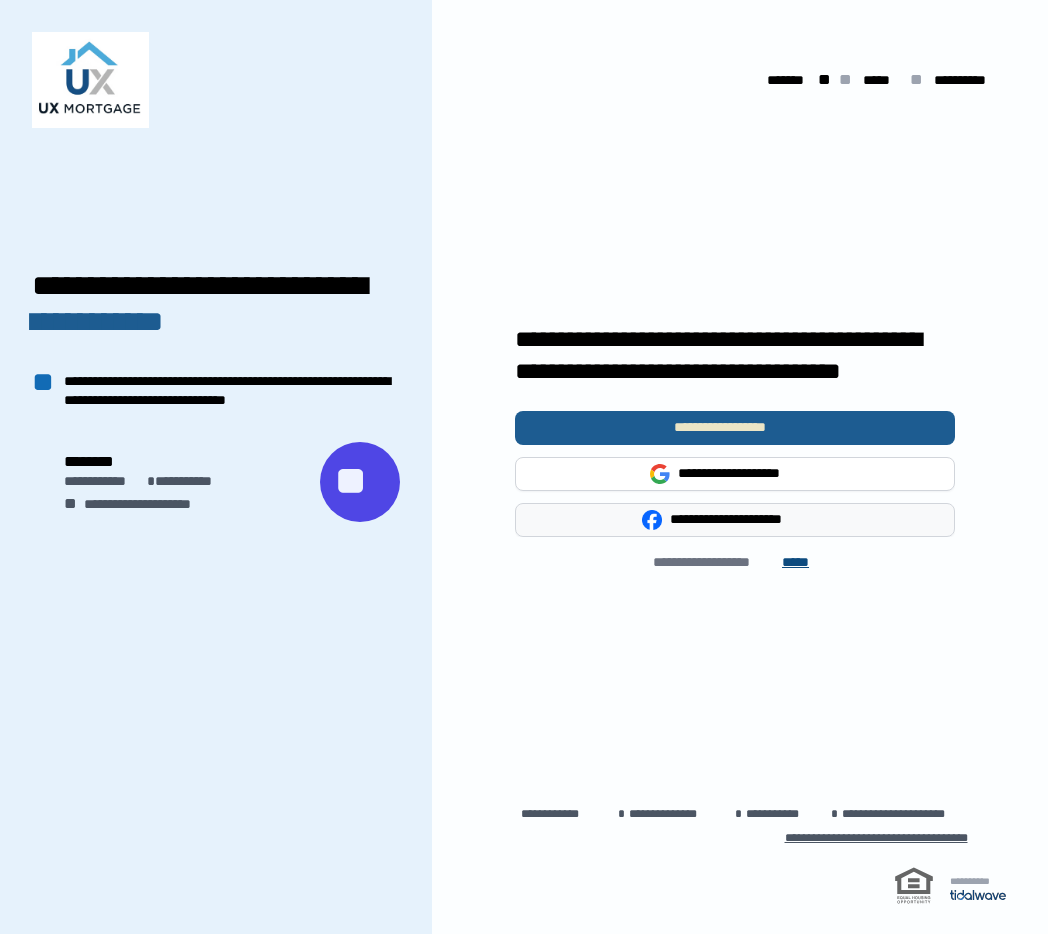 click on "**********" at bounding box center (749, 519) 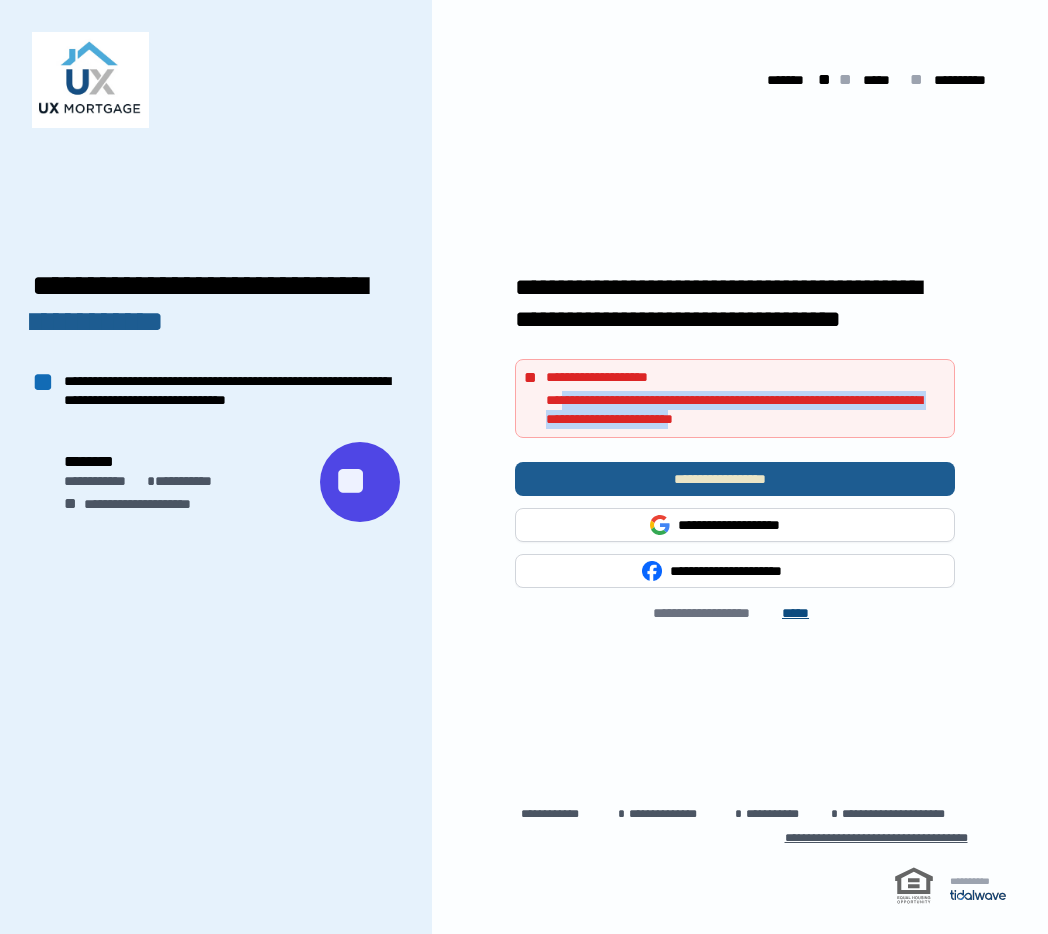 drag, startPoint x: 788, startPoint y: 425, endPoint x: 564, endPoint y: 393, distance: 226.27417 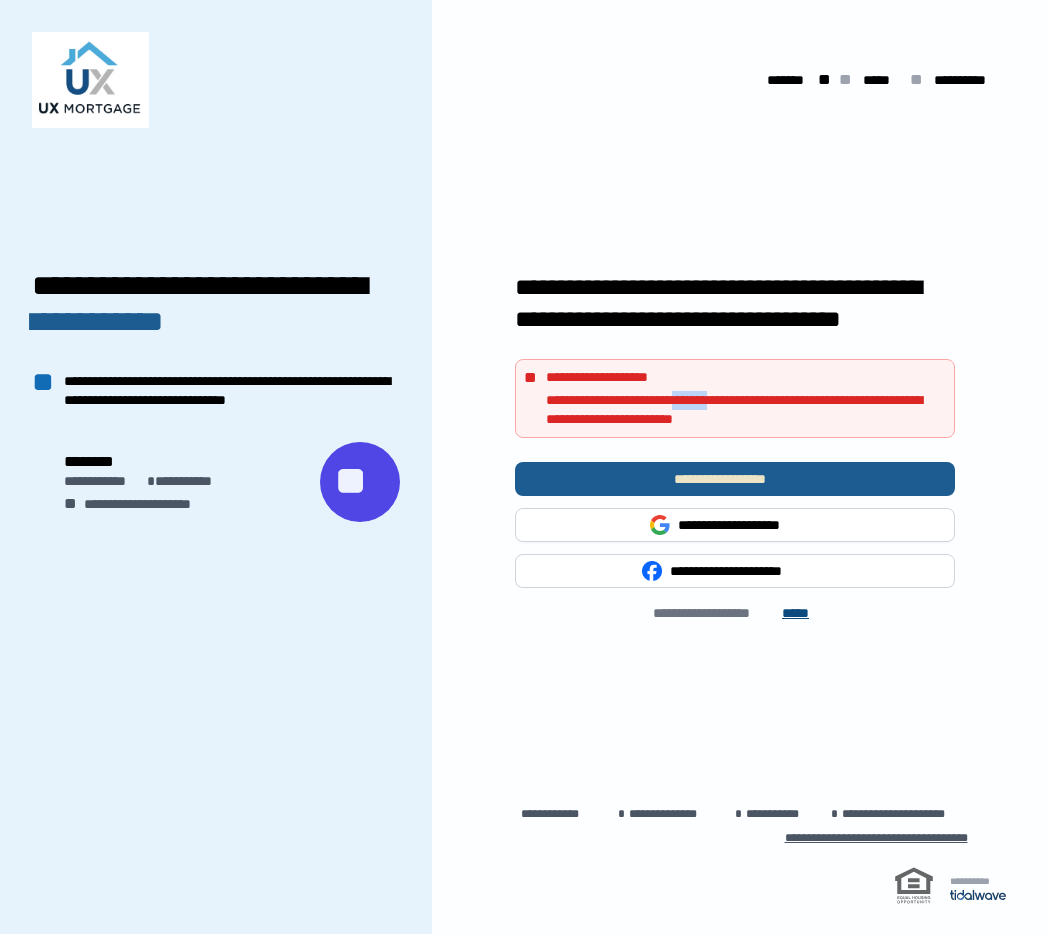 click on "**********" at bounding box center (740, 410) 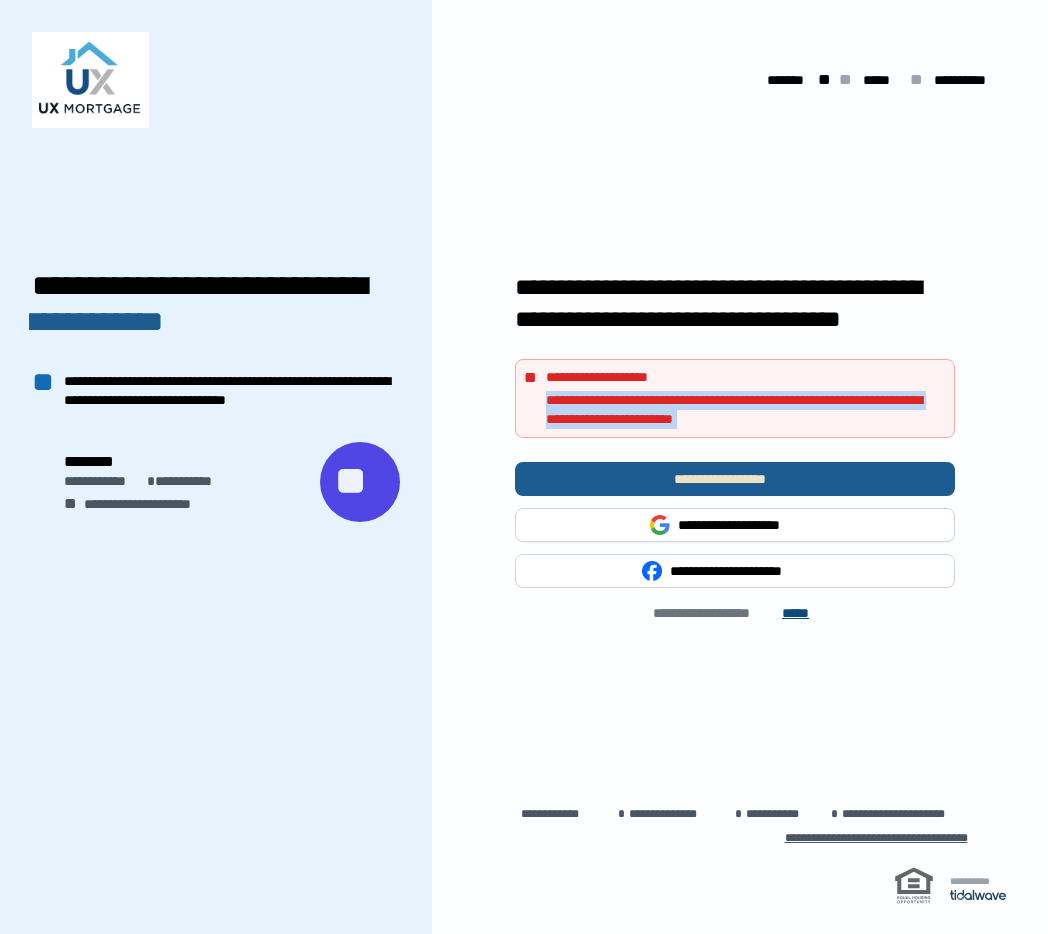 click on "**********" at bounding box center (740, 410) 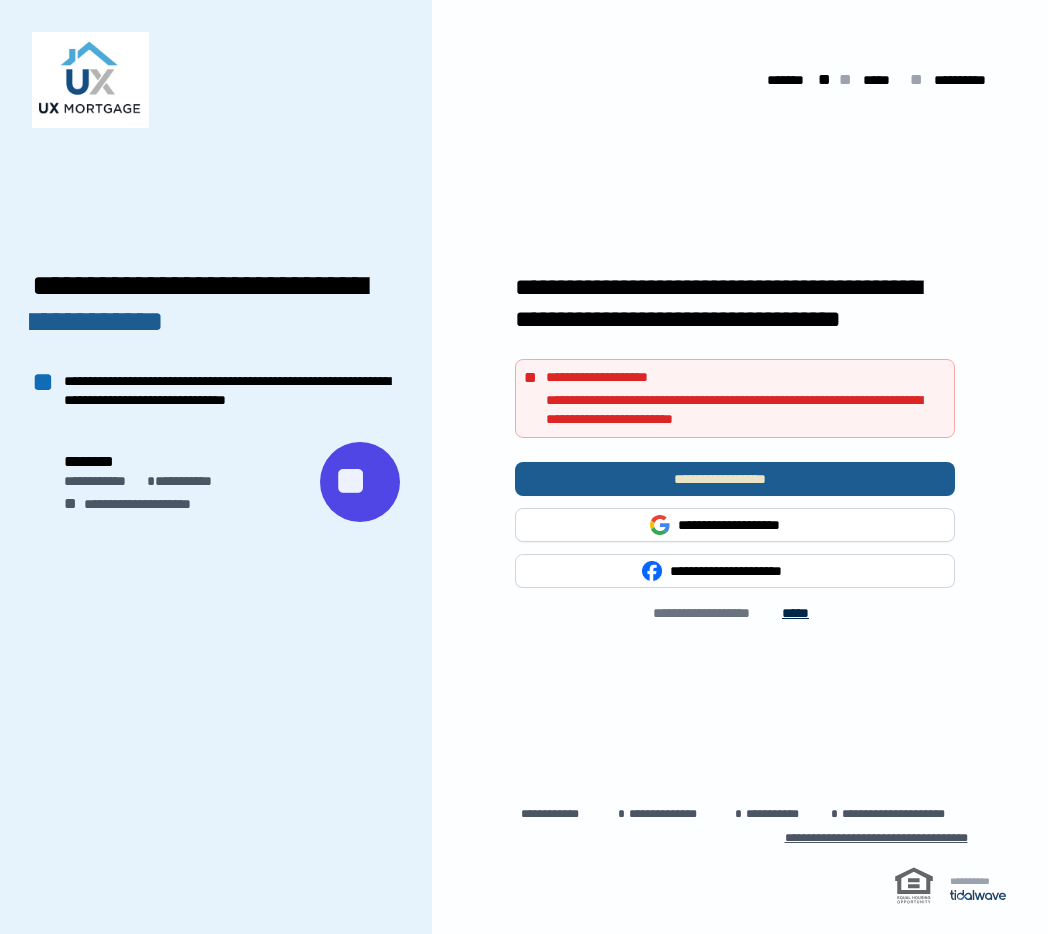 click on "*****" at bounding box center (799, 613) 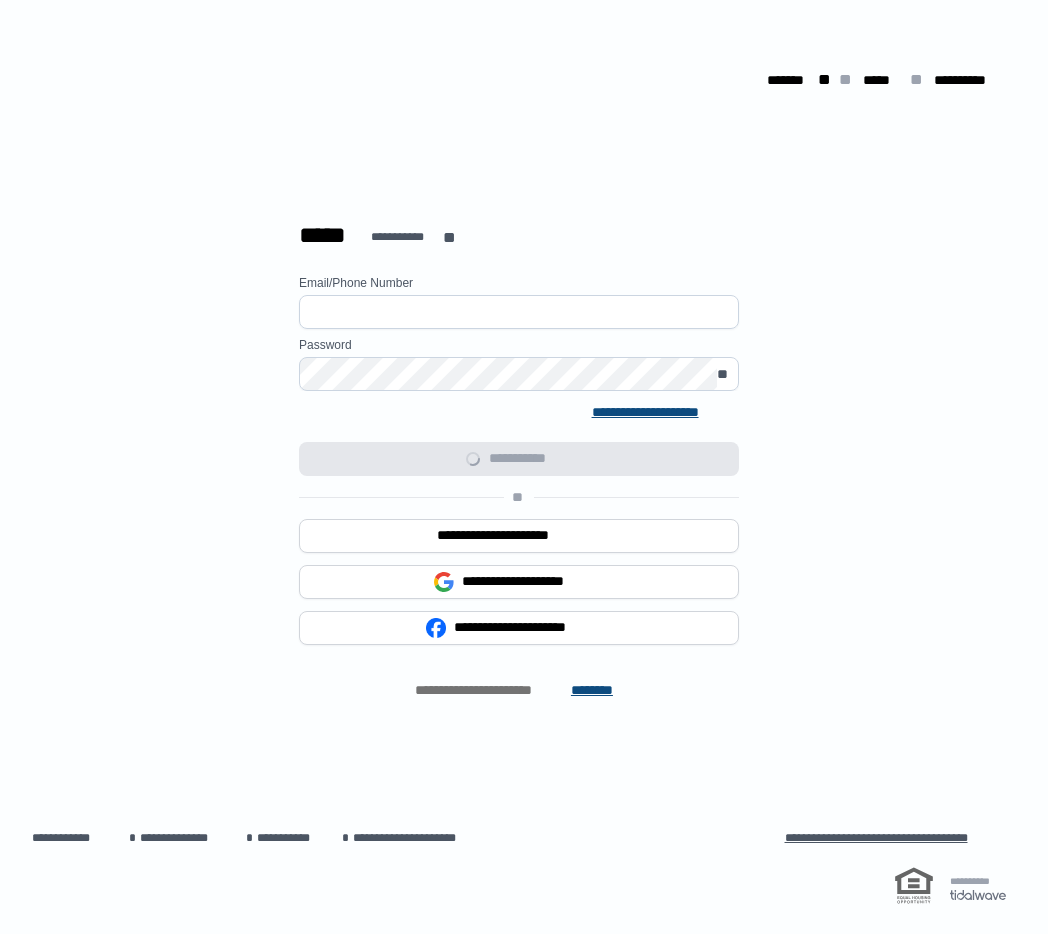 type on "**********" 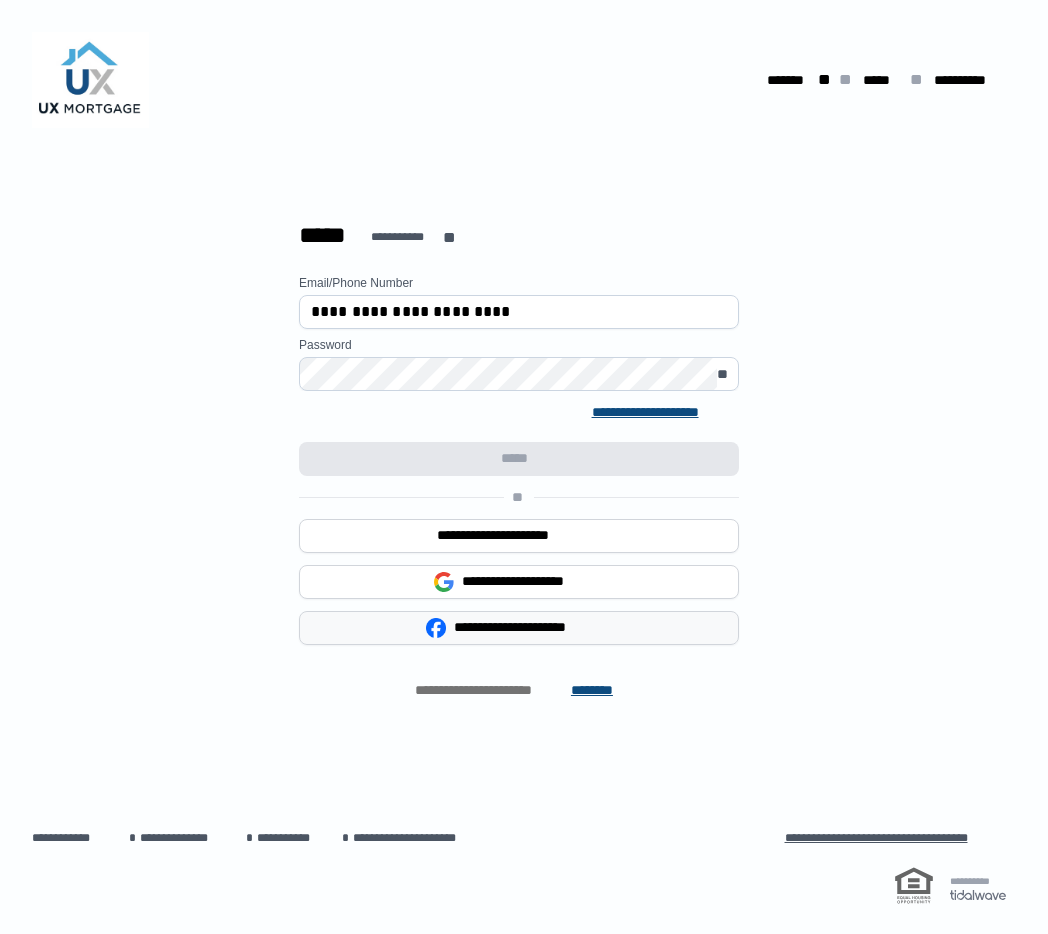click on "**********" at bounding box center (533, 627) 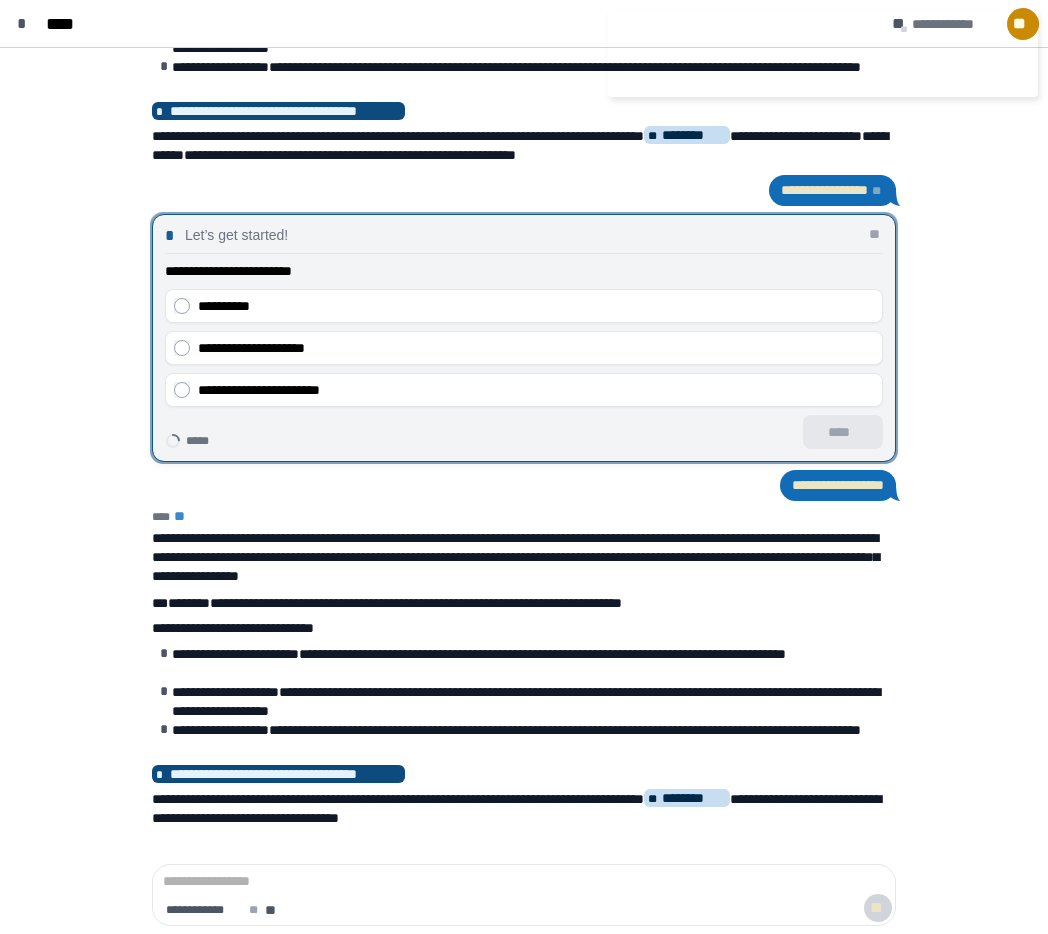 scroll, scrollTop: 0, scrollLeft: 0, axis: both 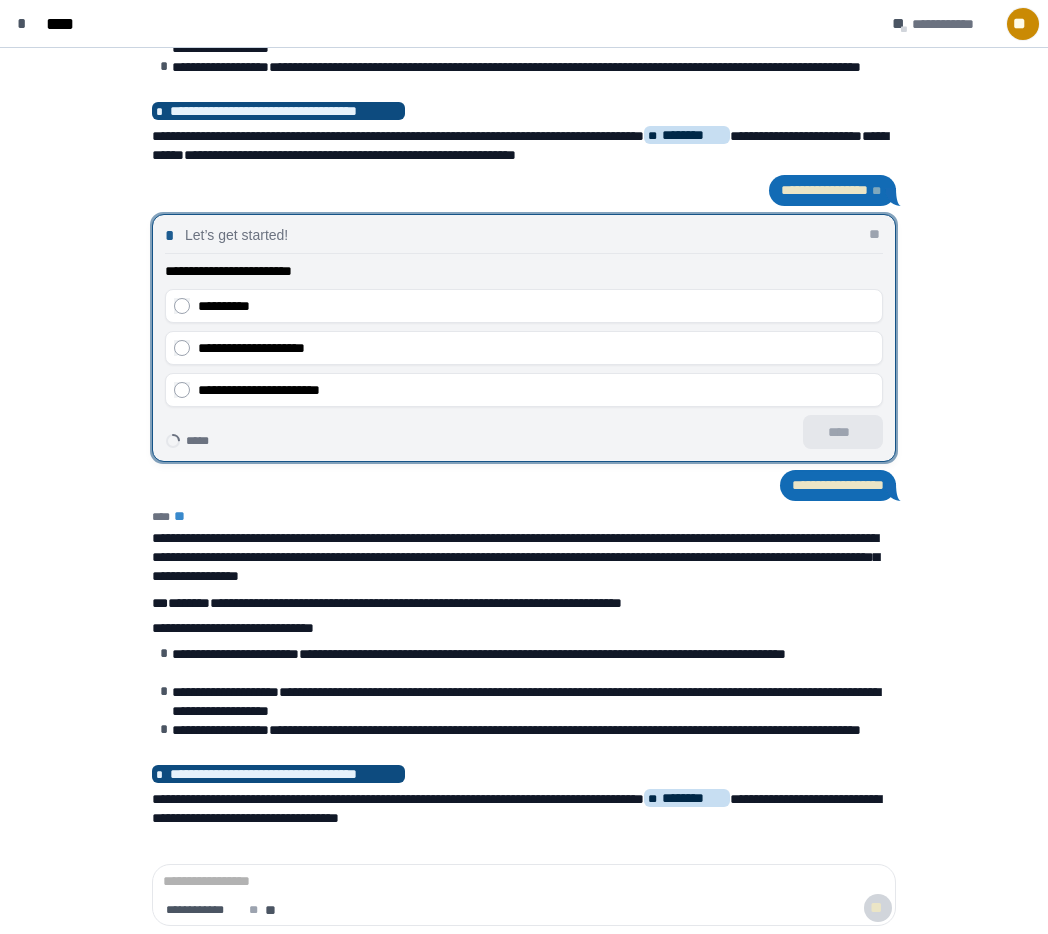 click on "**" at bounding box center [1023, 24] 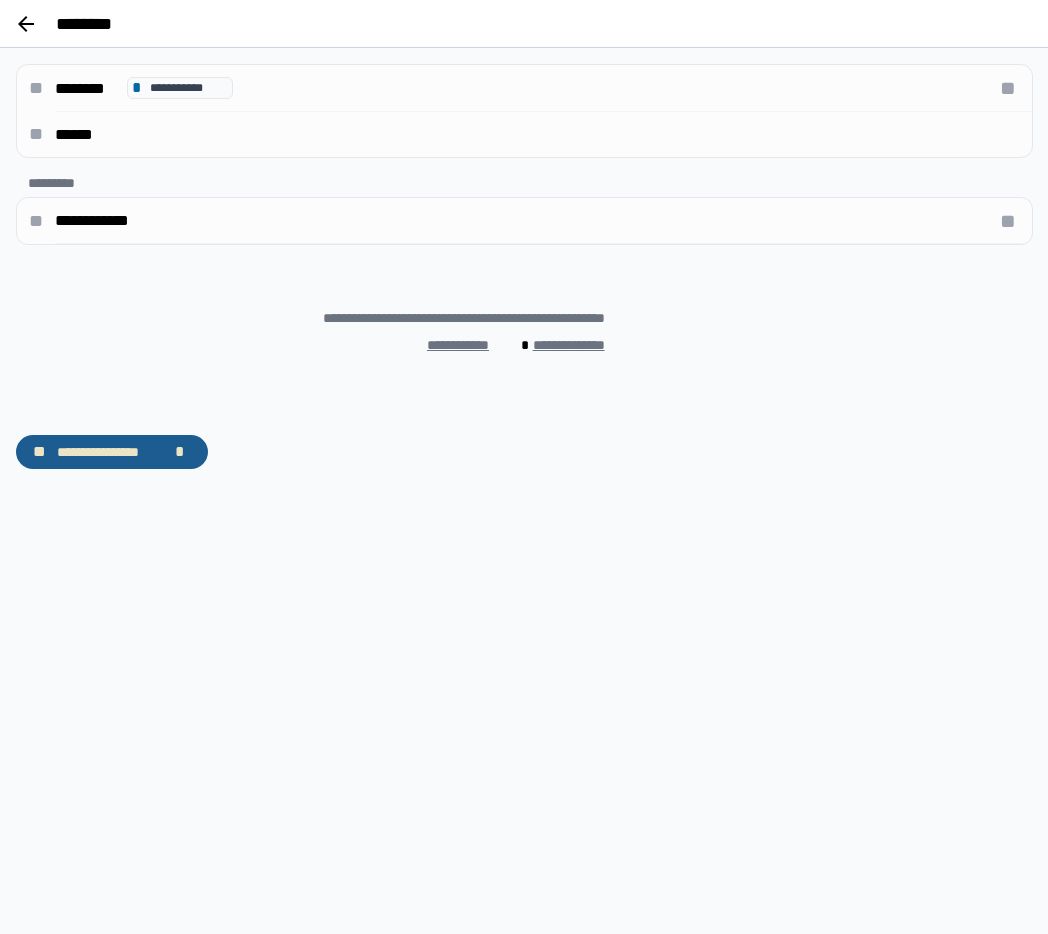 click at bounding box center (26, 24) 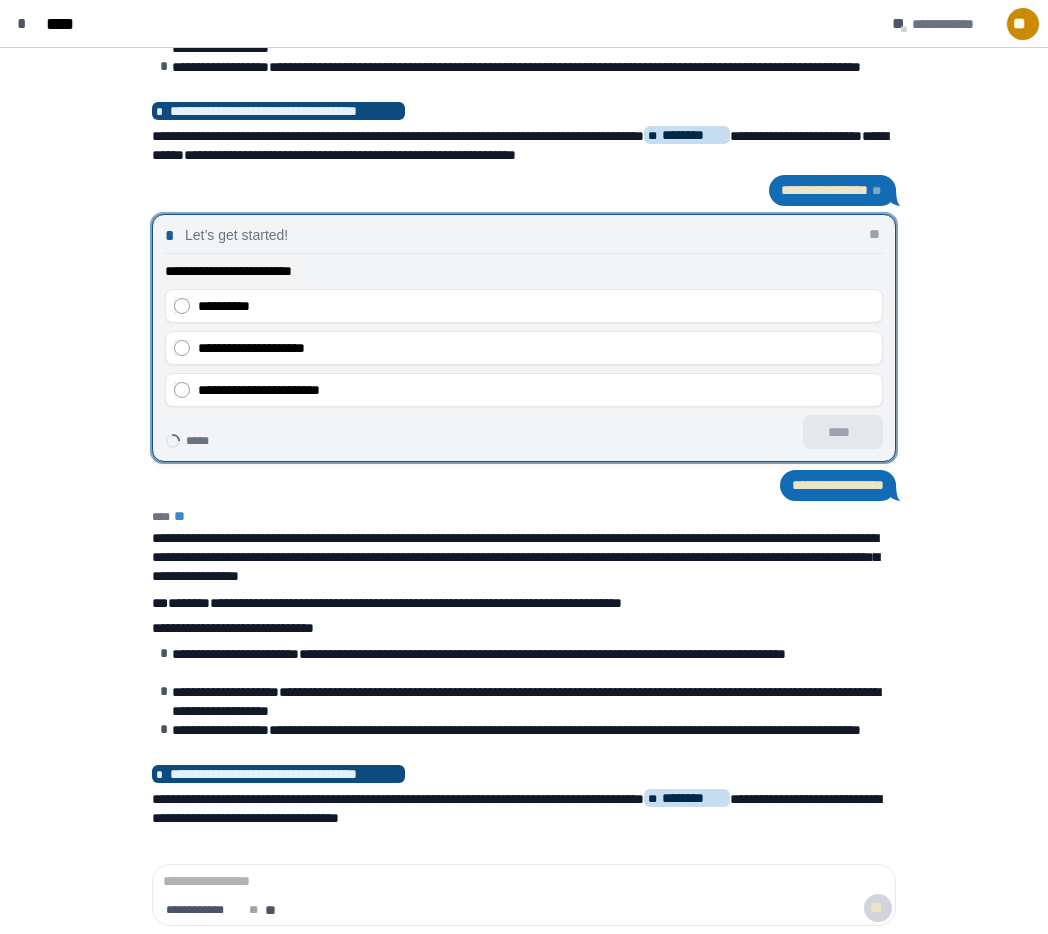 click on "**" at bounding box center (1023, 24) 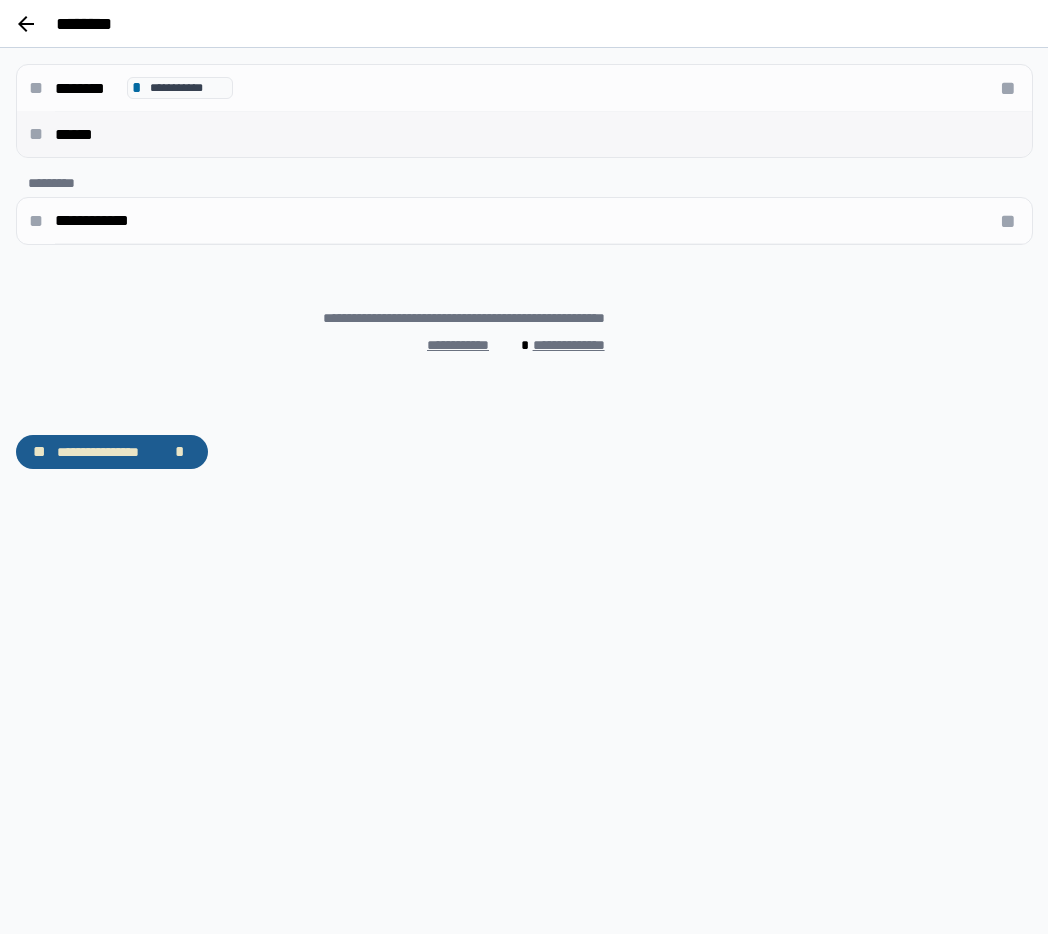 click on "******" at bounding box center [533, 134] 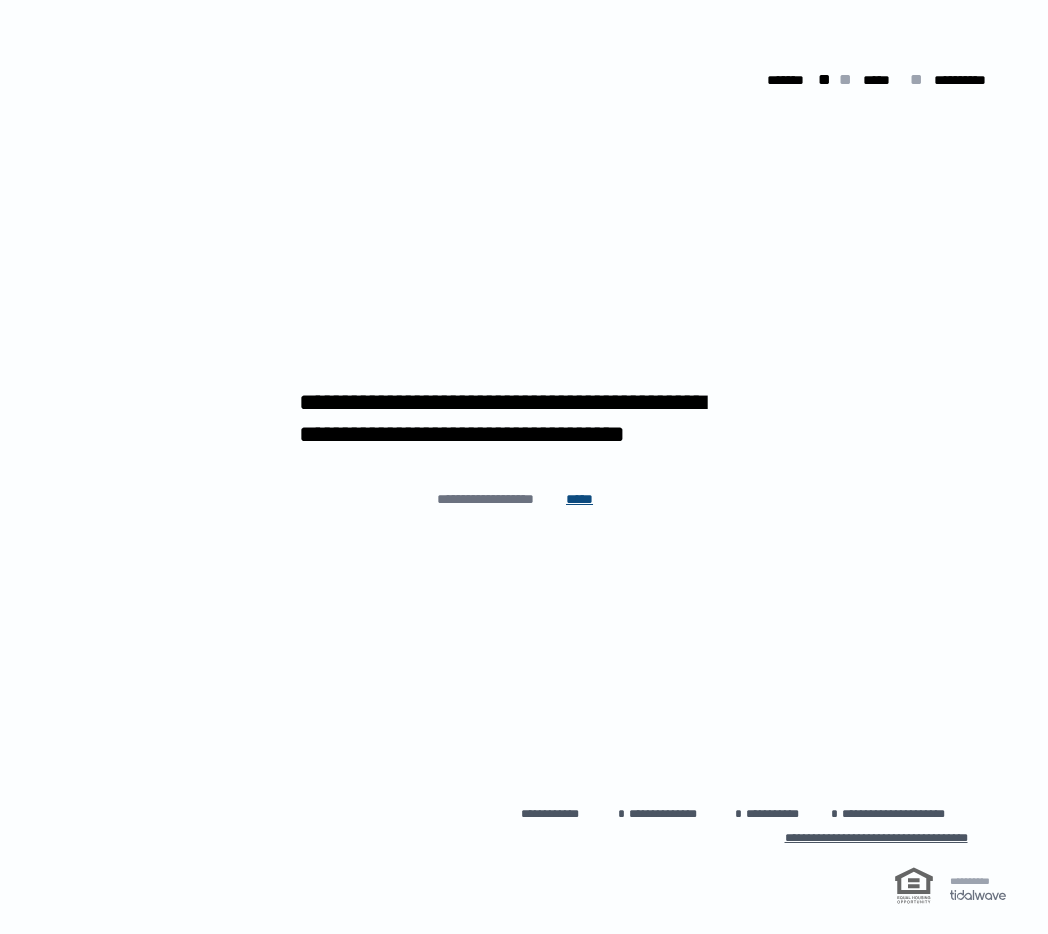 scroll, scrollTop: 0, scrollLeft: 0, axis: both 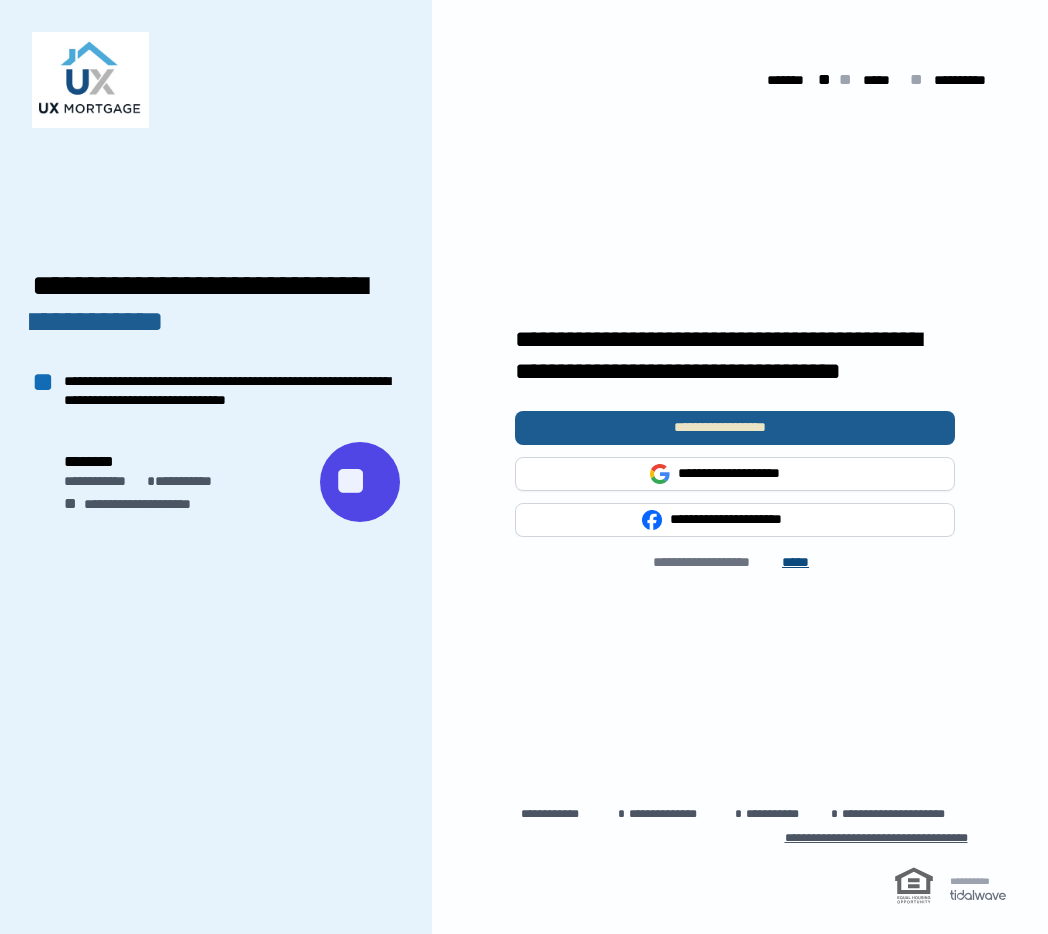 click on "**********" at bounding box center (735, 515) 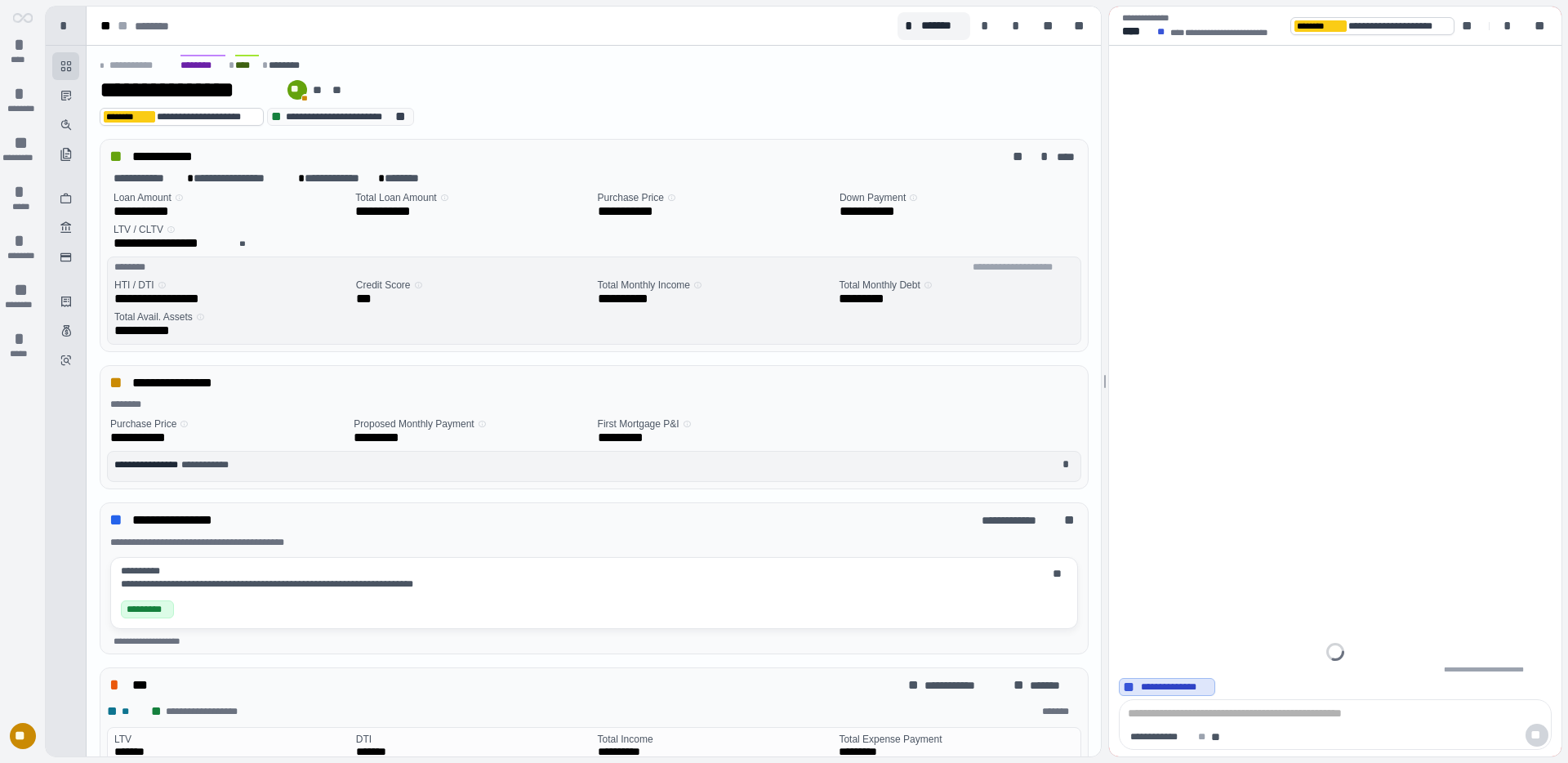 scroll, scrollTop: 0, scrollLeft: 0, axis: both 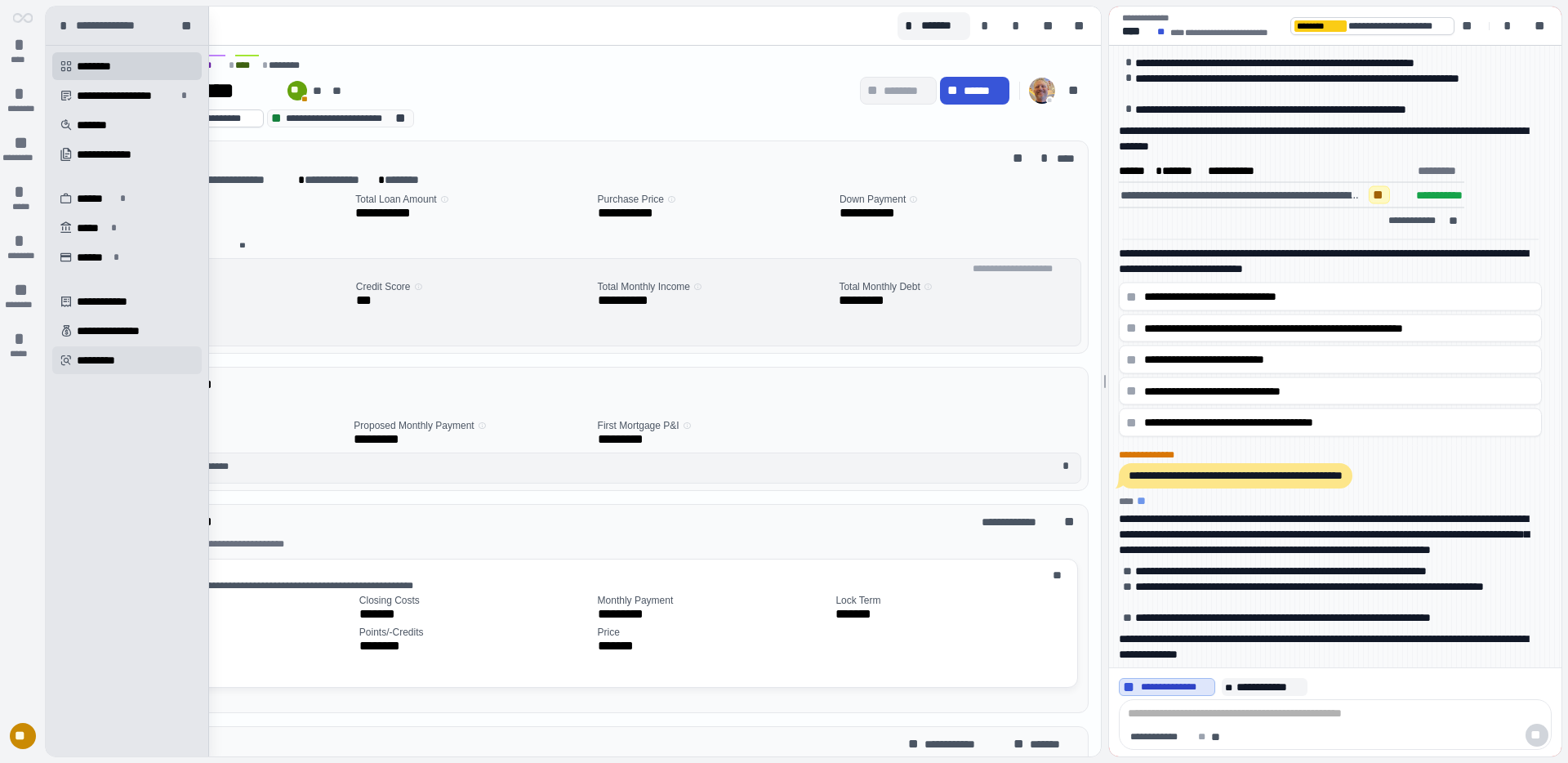 click on "" at bounding box center (66, 360) 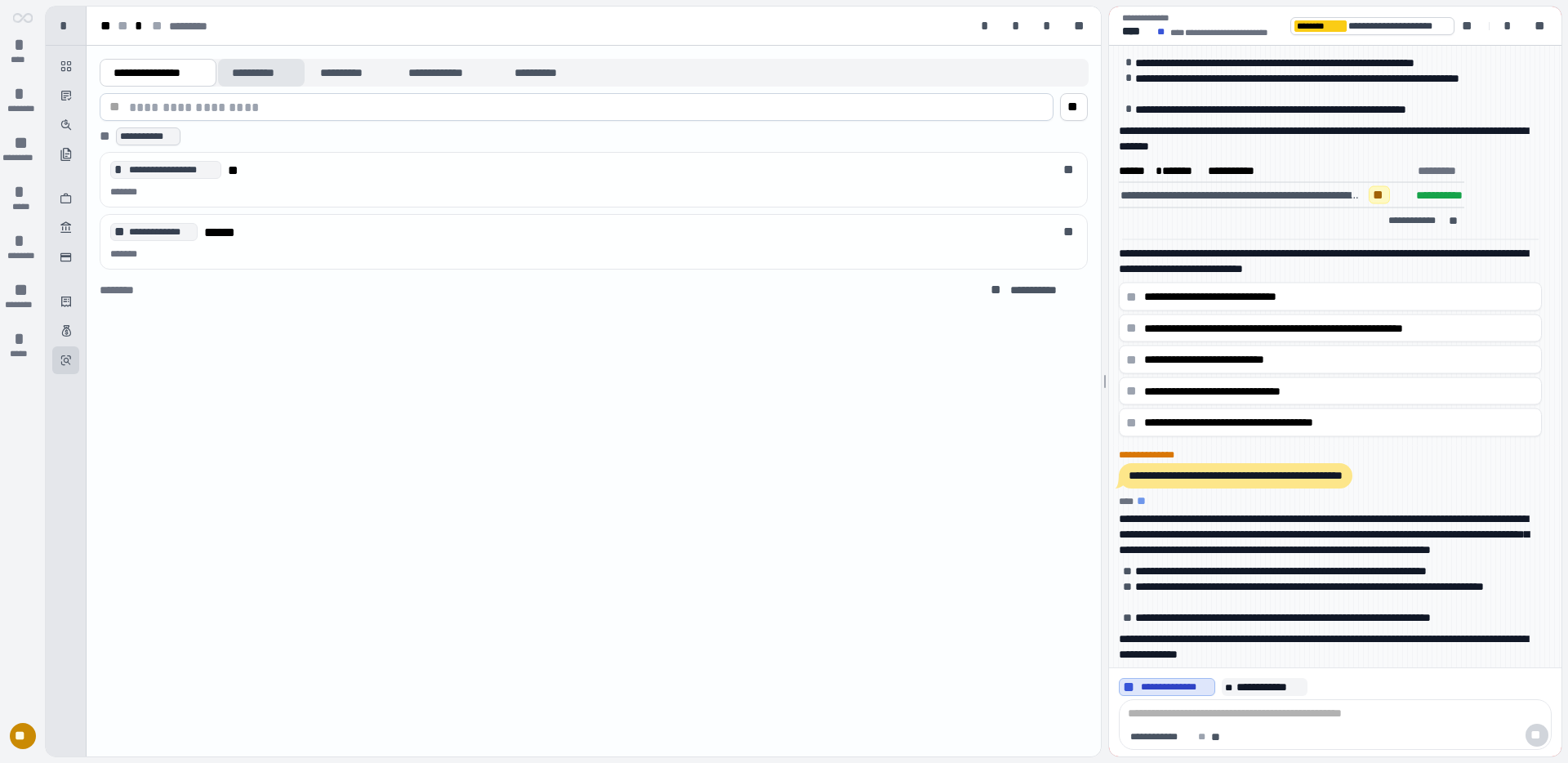 click on "**********" at bounding box center (261, 73) 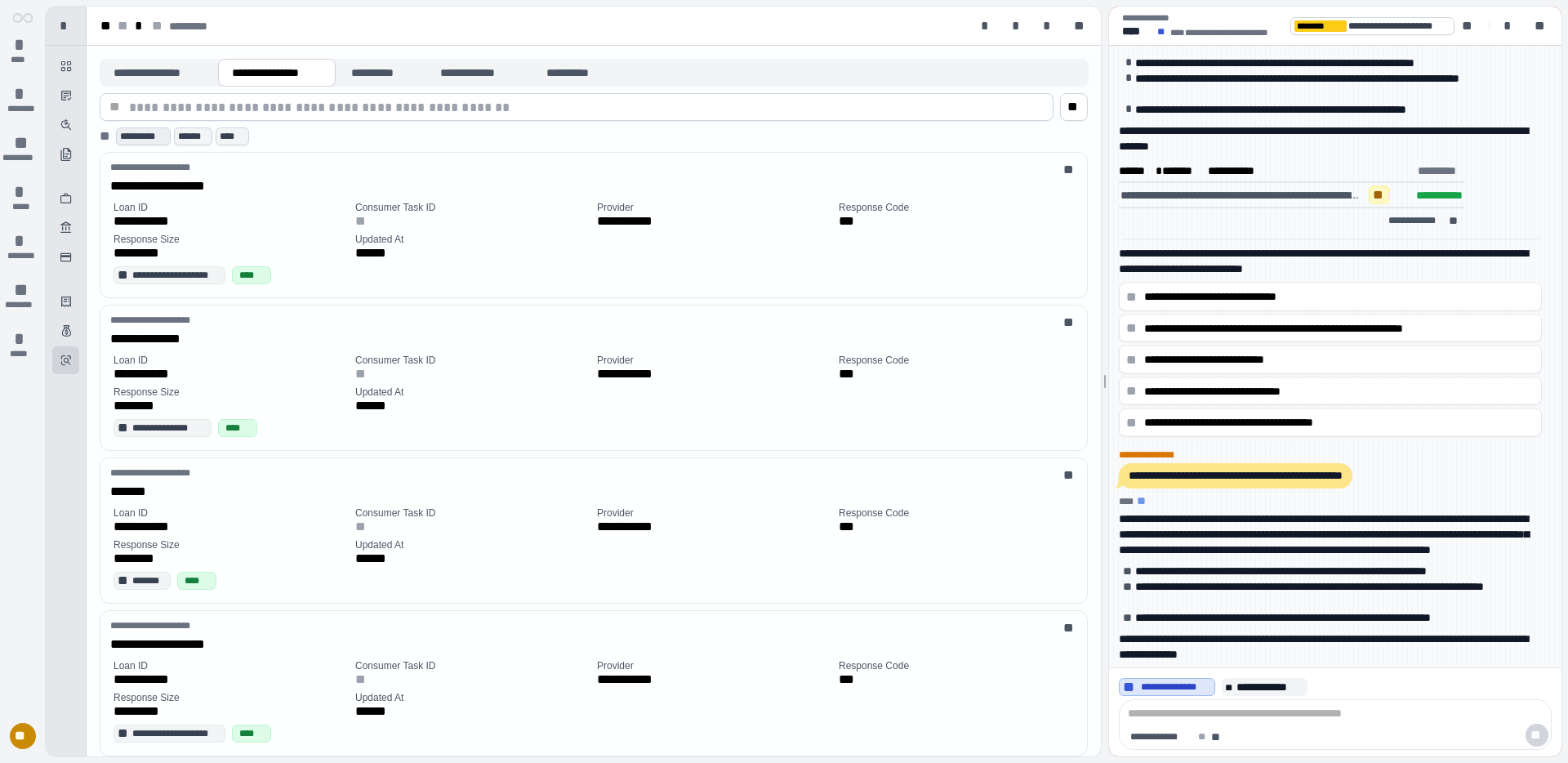click on "*********" at bounding box center [143, 136] 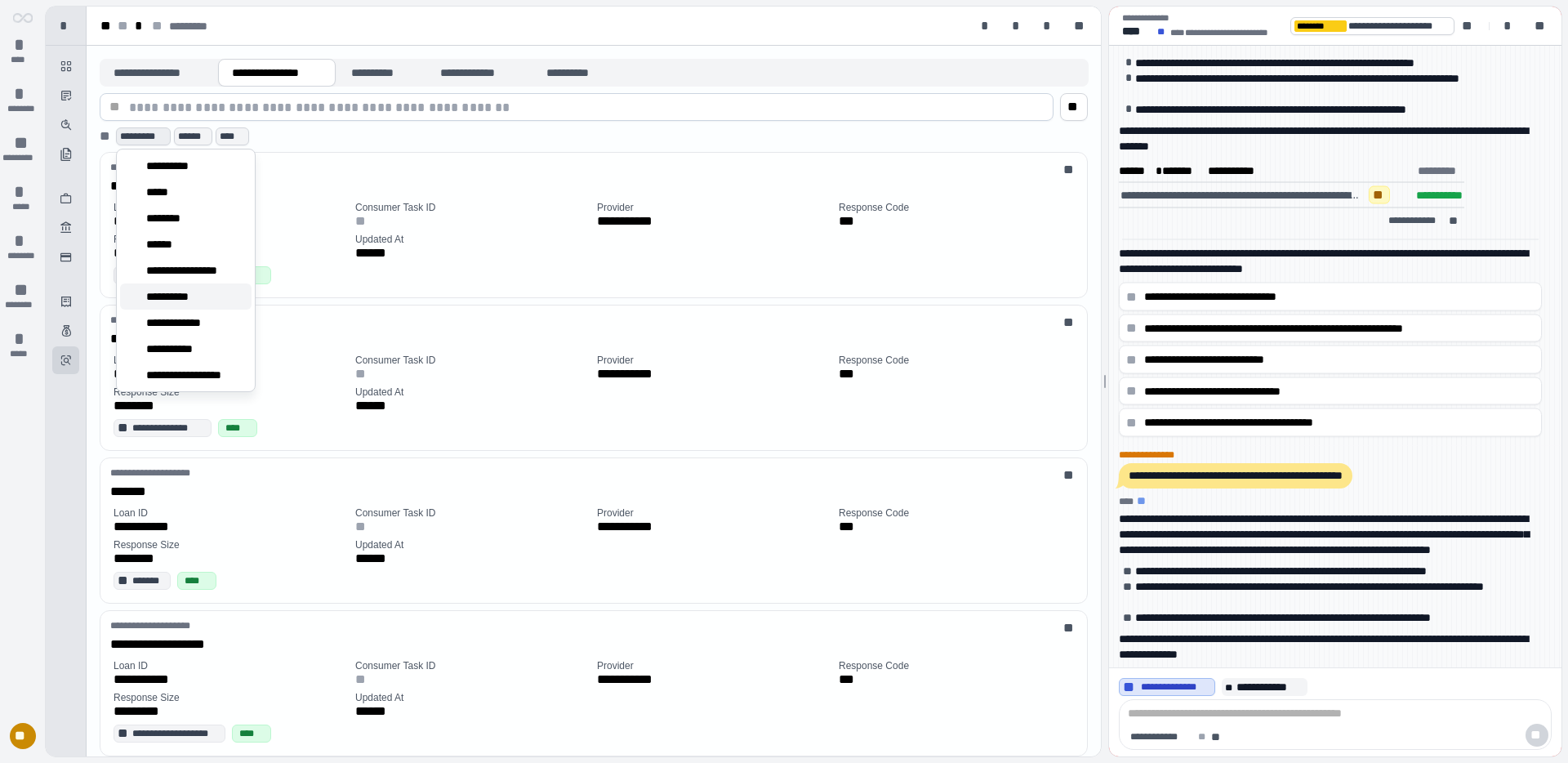 click on "**********" at bounding box center (176, 297) 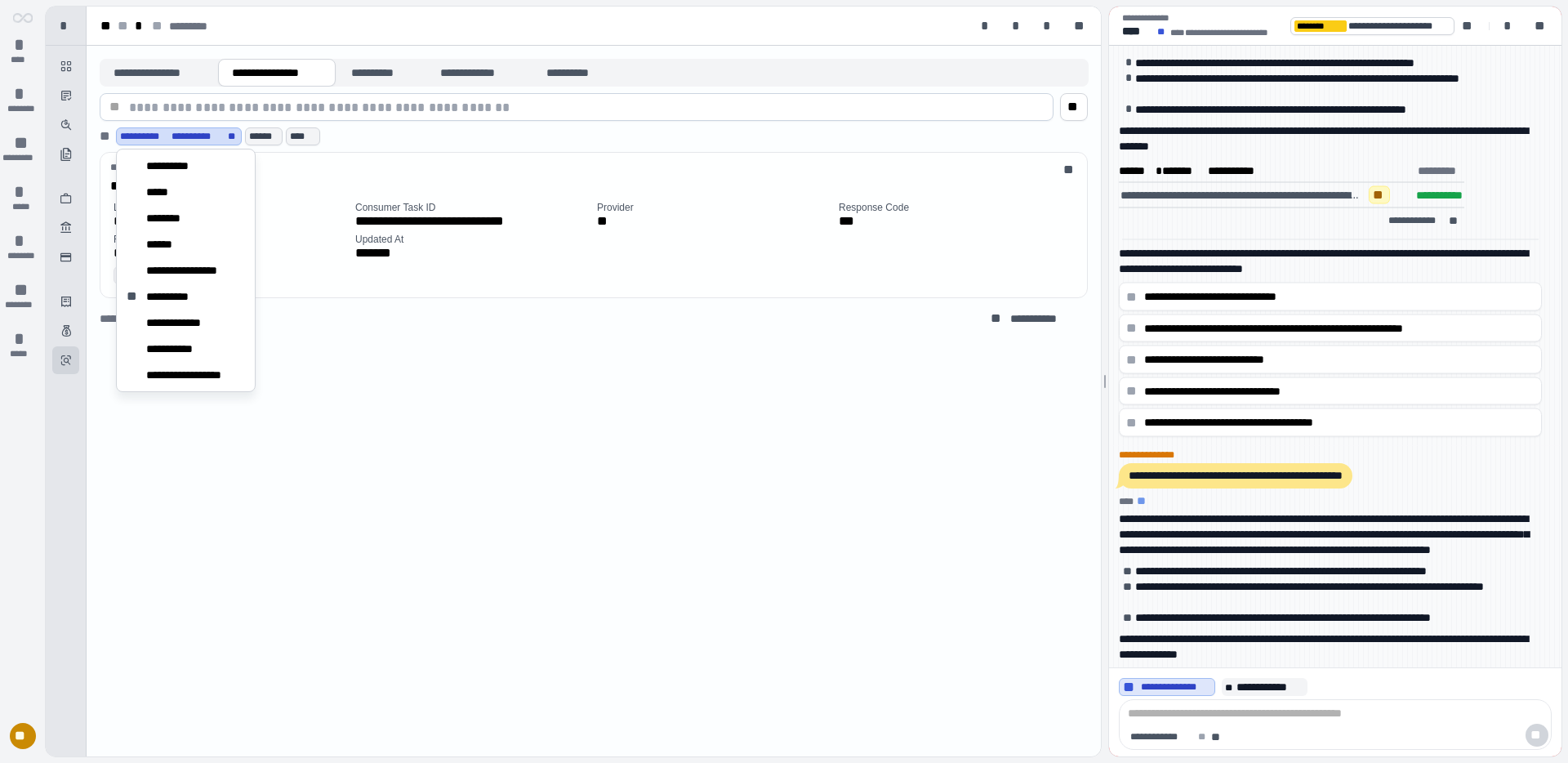 click on "**********" at bounding box center [594, 401] 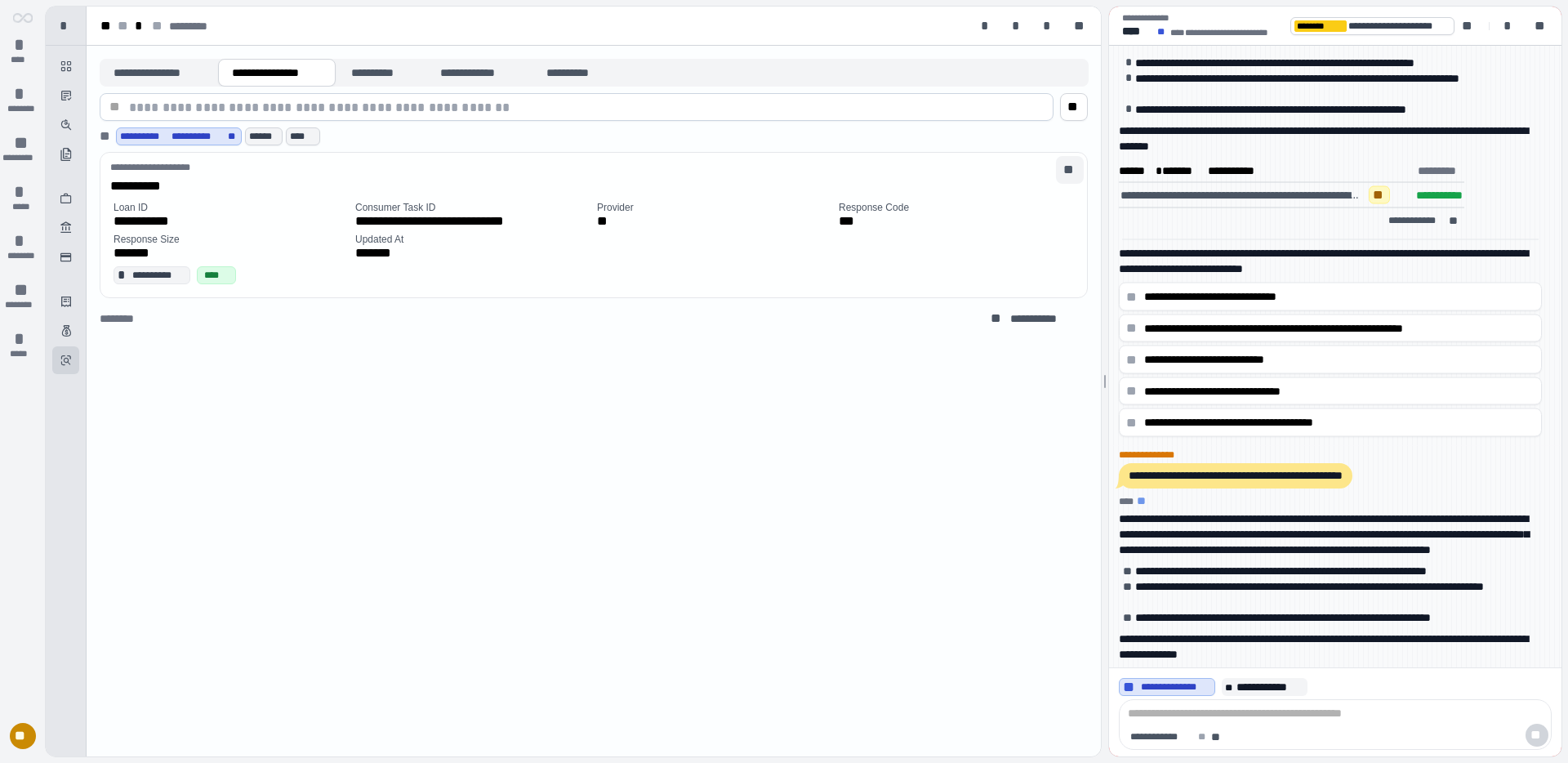 click on "**" at bounding box center [1070, 170] 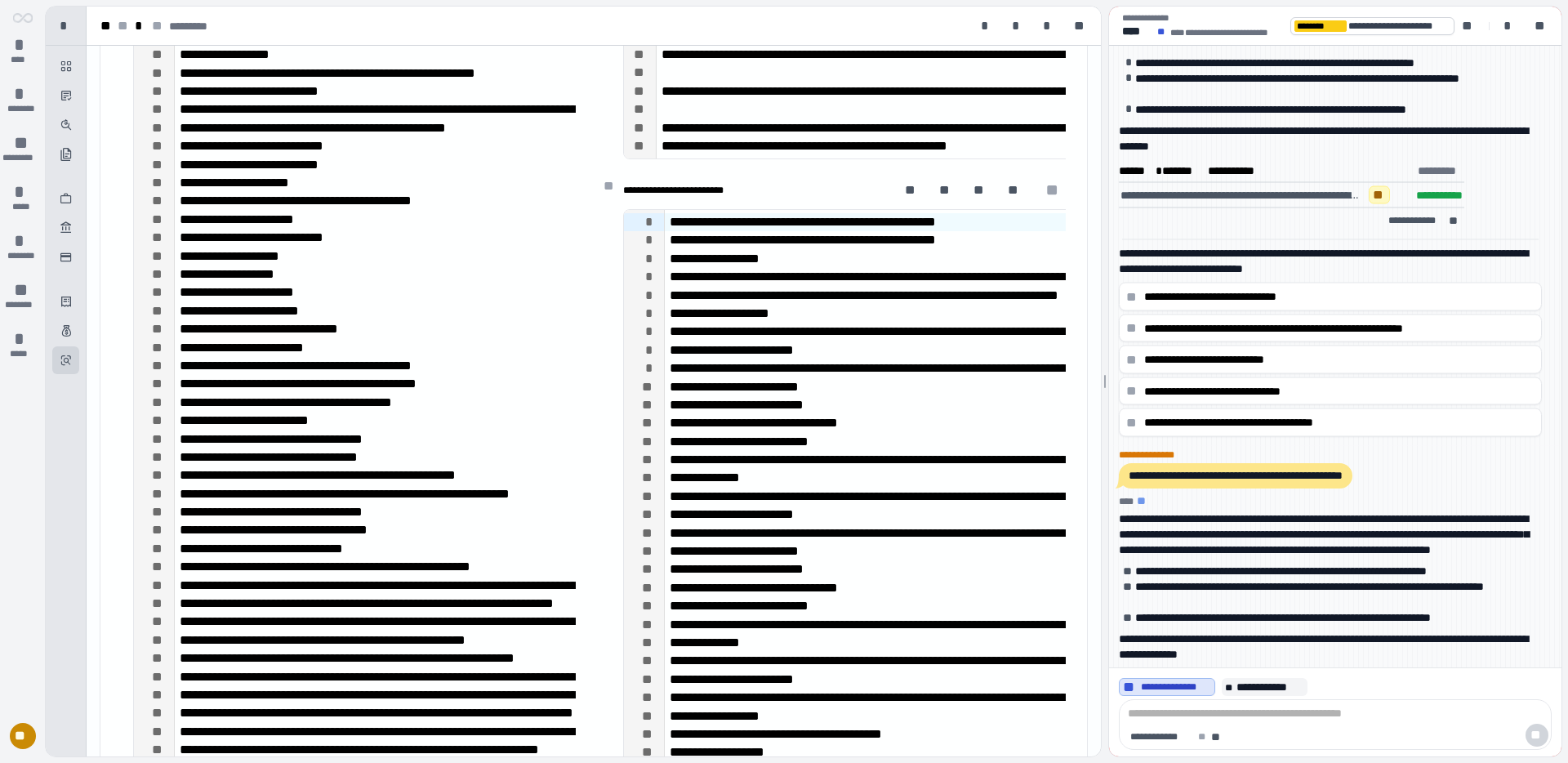 scroll, scrollTop: 0, scrollLeft: 0, axis: both 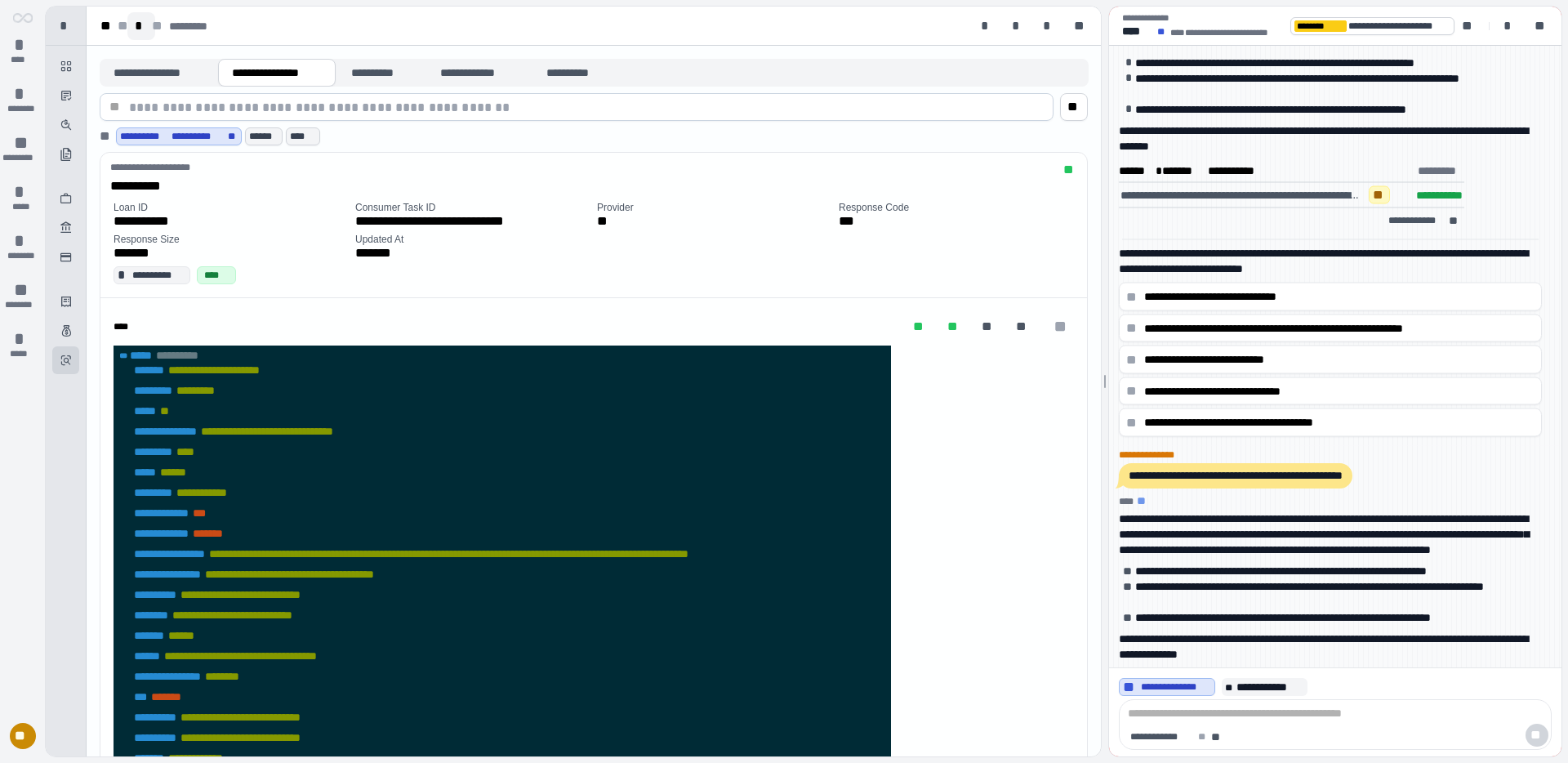 click on "*" at bounding box center (141, 26) 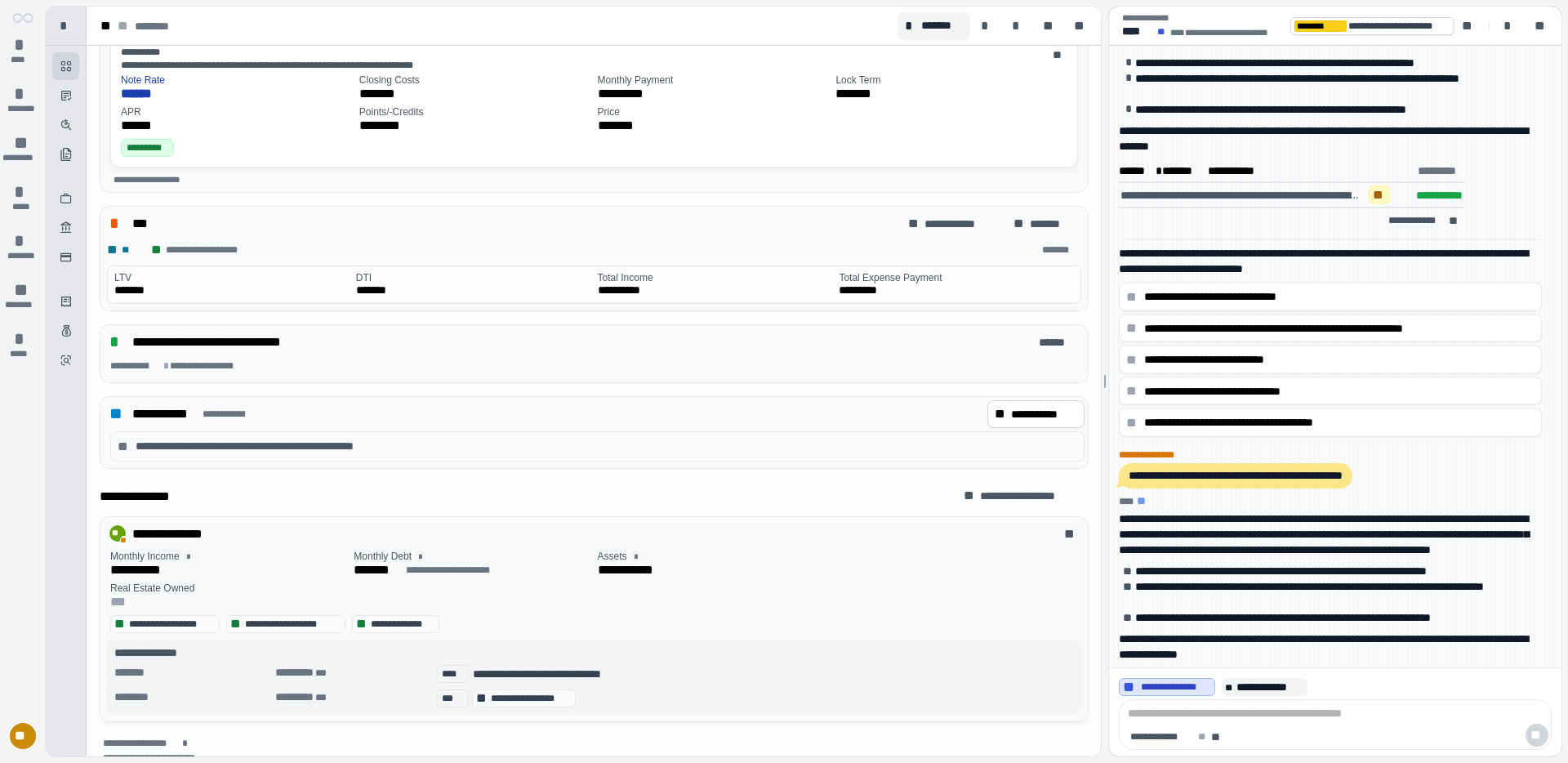 scroll, scrollTop: 568, scrollLeft: 0, axis: vertical 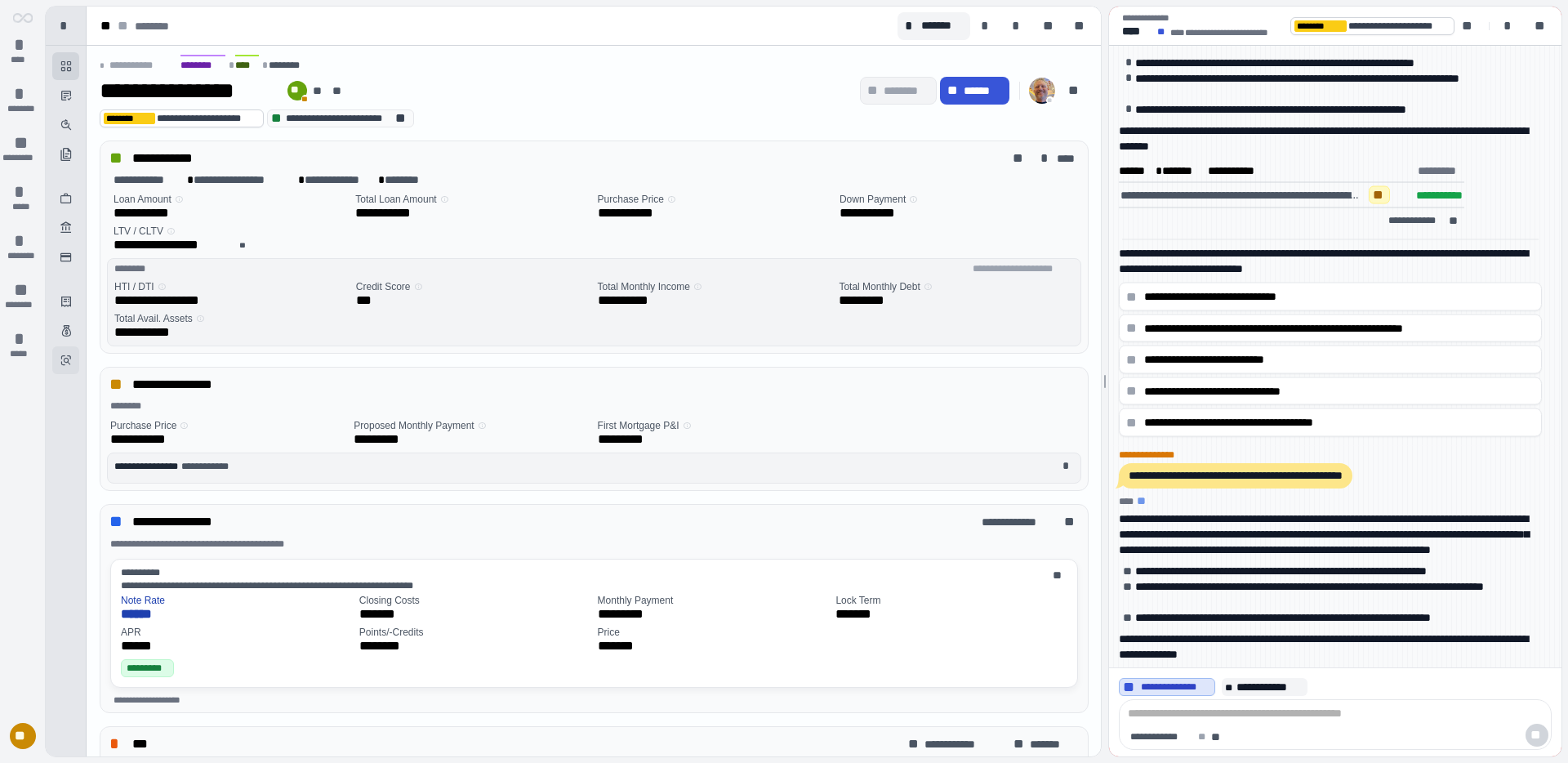 click on "" at bounding box center (66, 360) 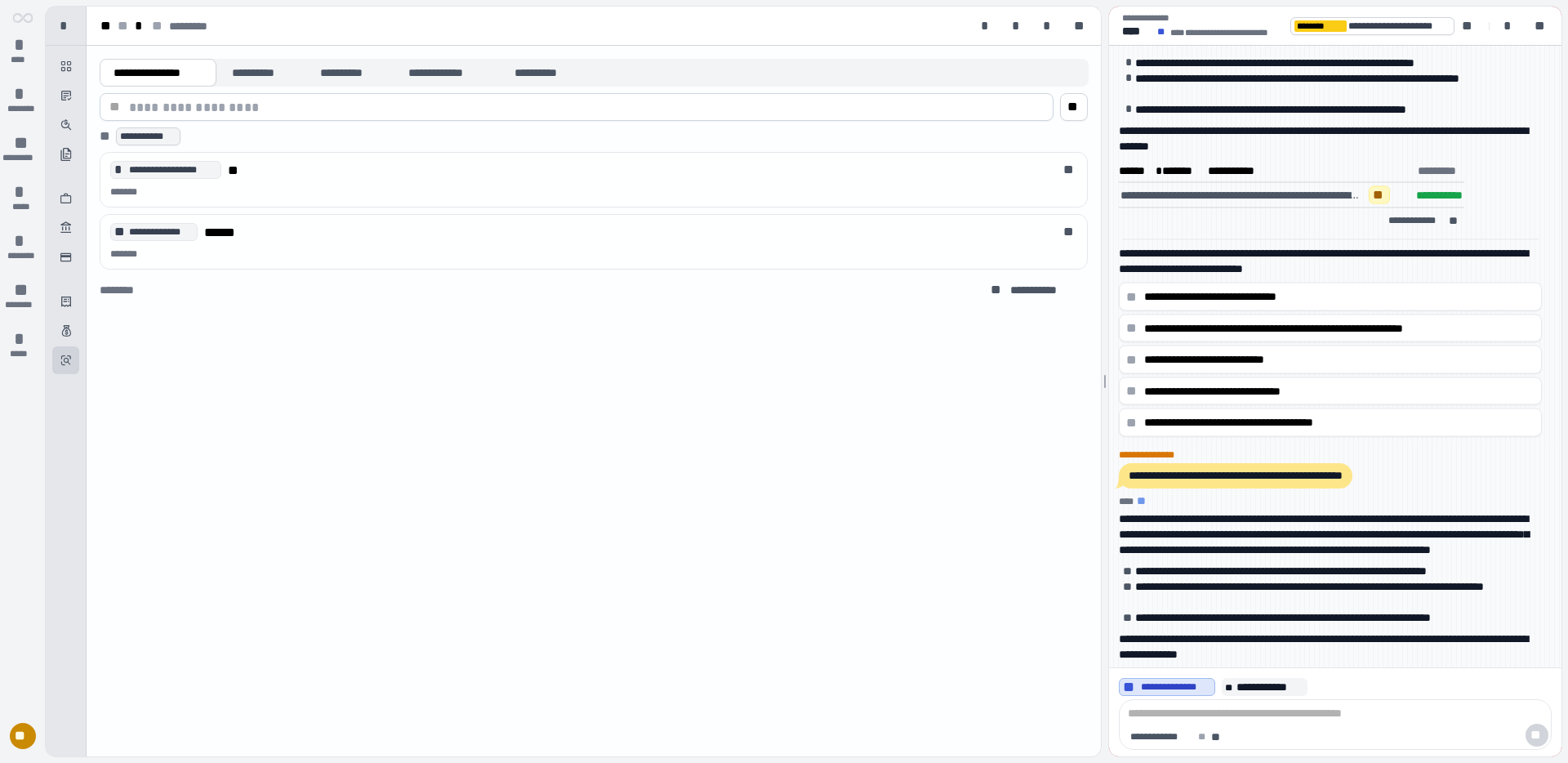 click on "**********" at bounding box center [590, 181] 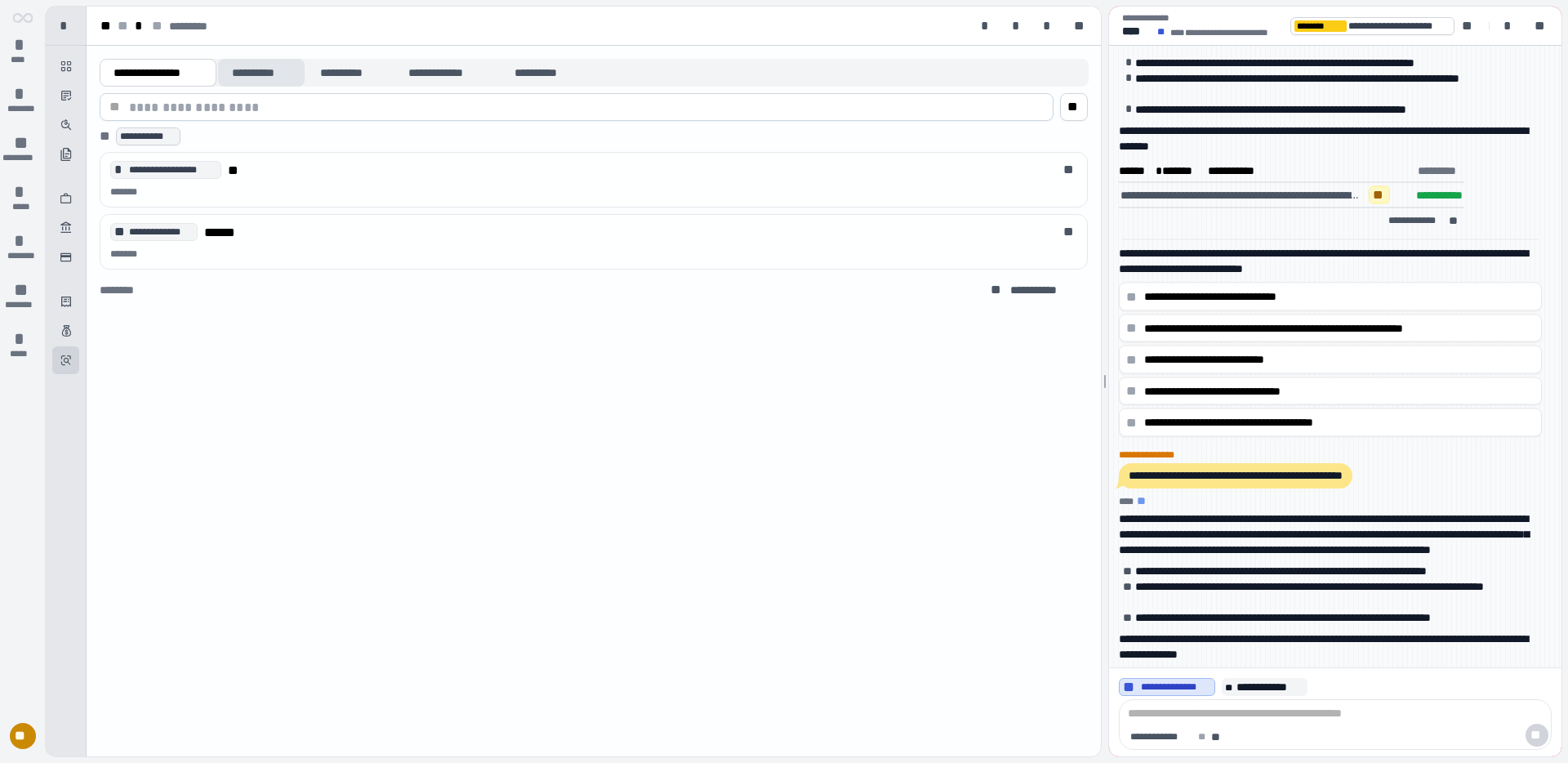 click on "**********" at bounding box center [261, 73] 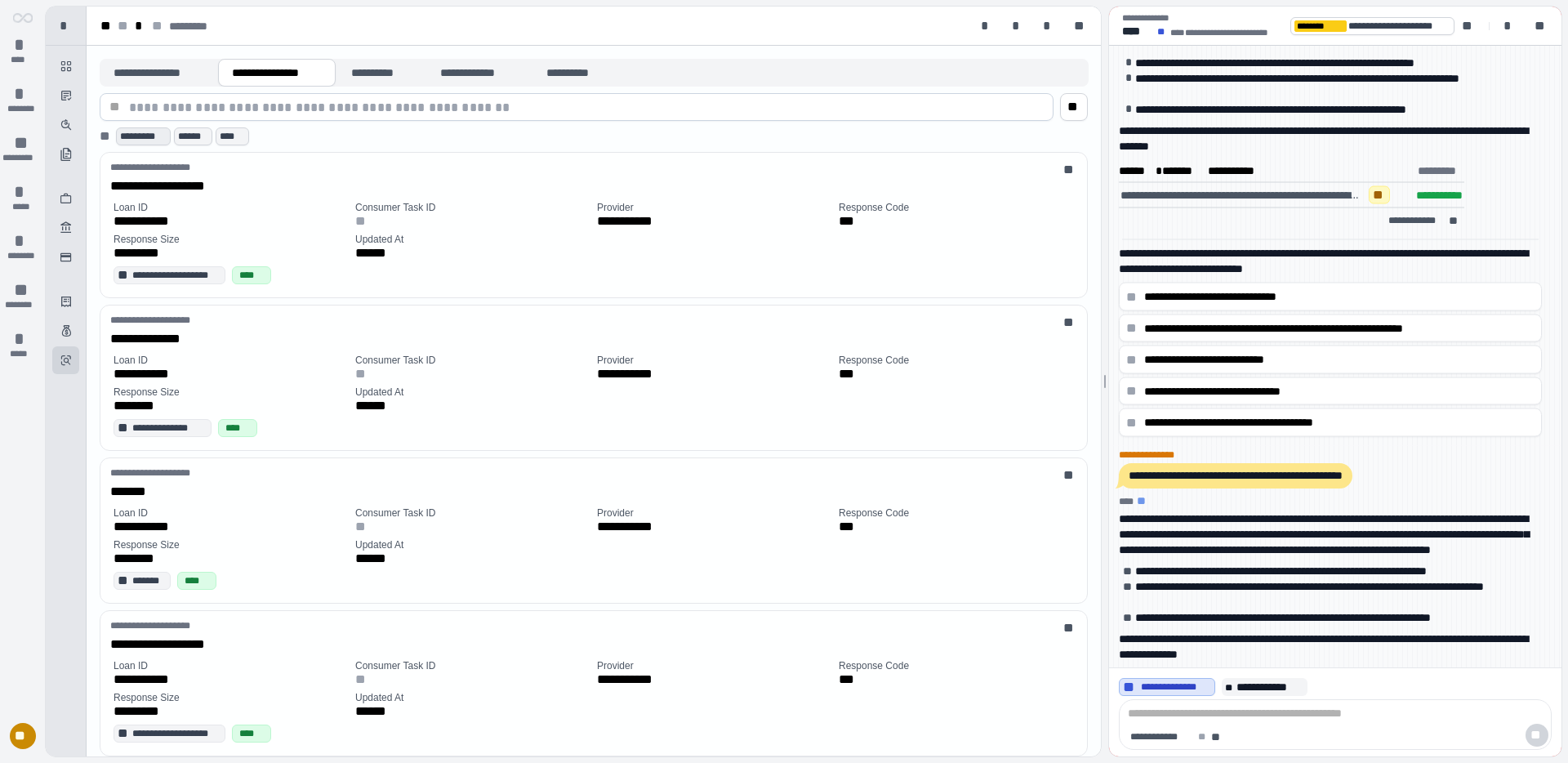click on "*********" at bounding box center (143, 136) 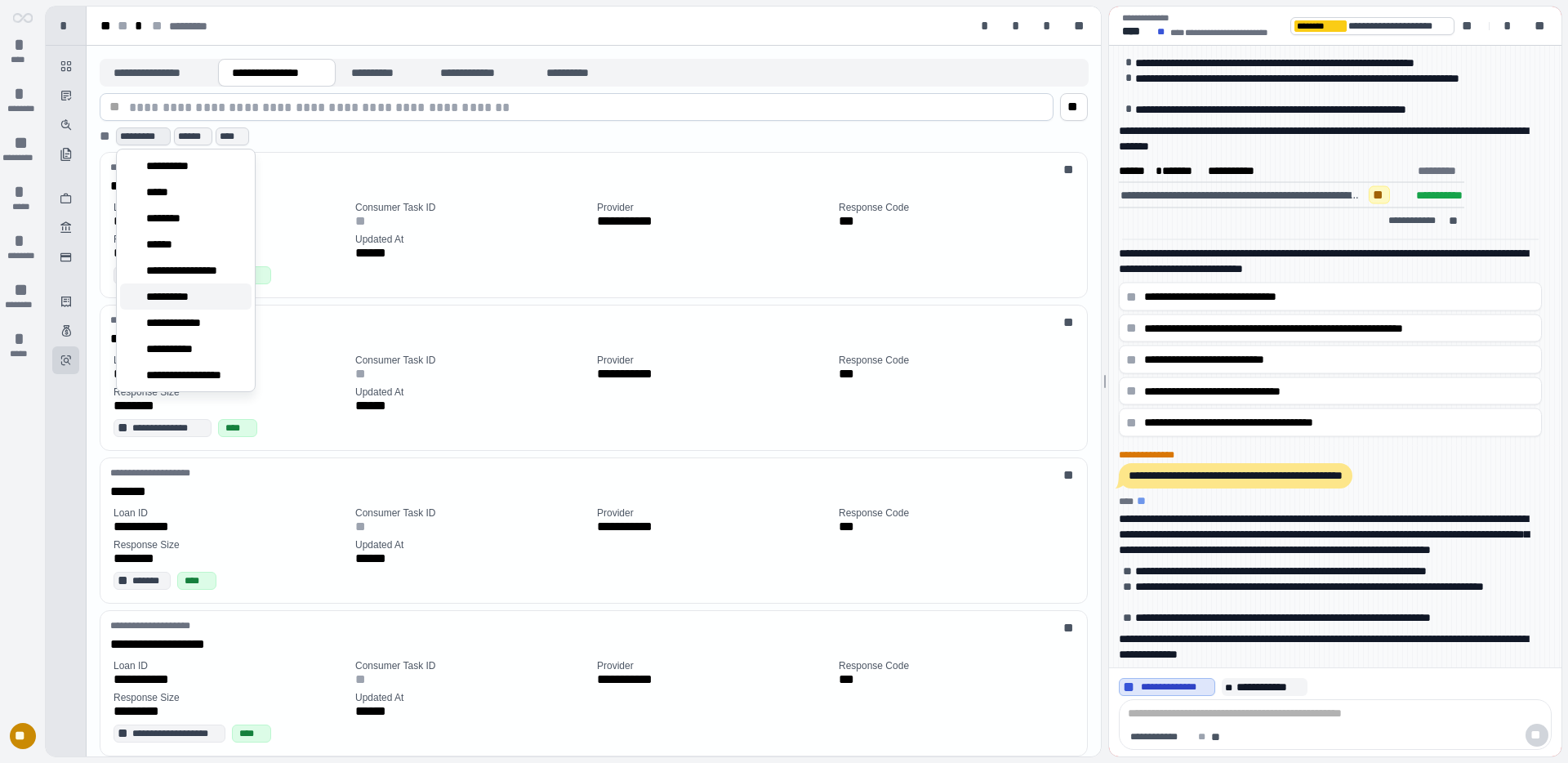 click on "**********" at bounding box center [176, 297] 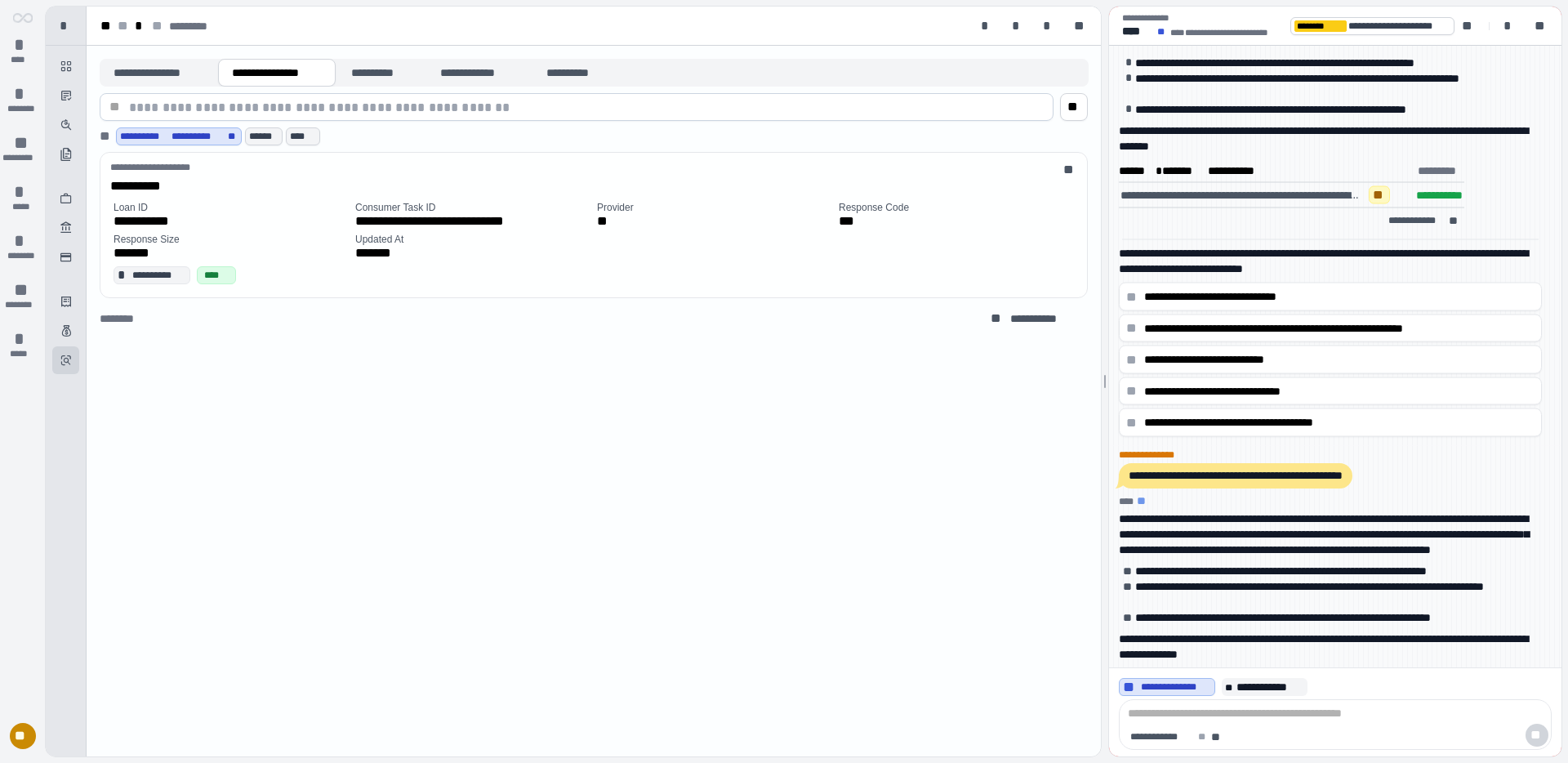 click on "Updated At" at bounding box center (473, 239) 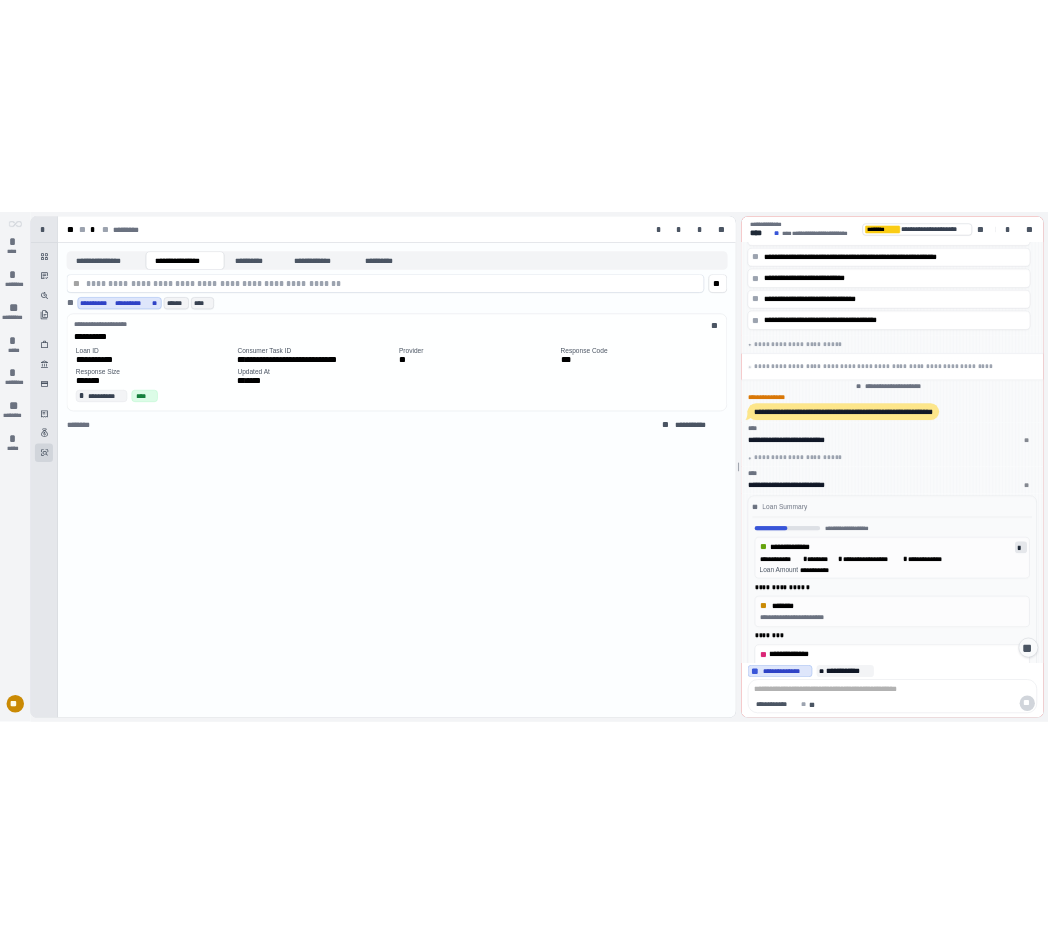 scroll, scrollTop: 1581, scrollLeft: 0, axis: vertical 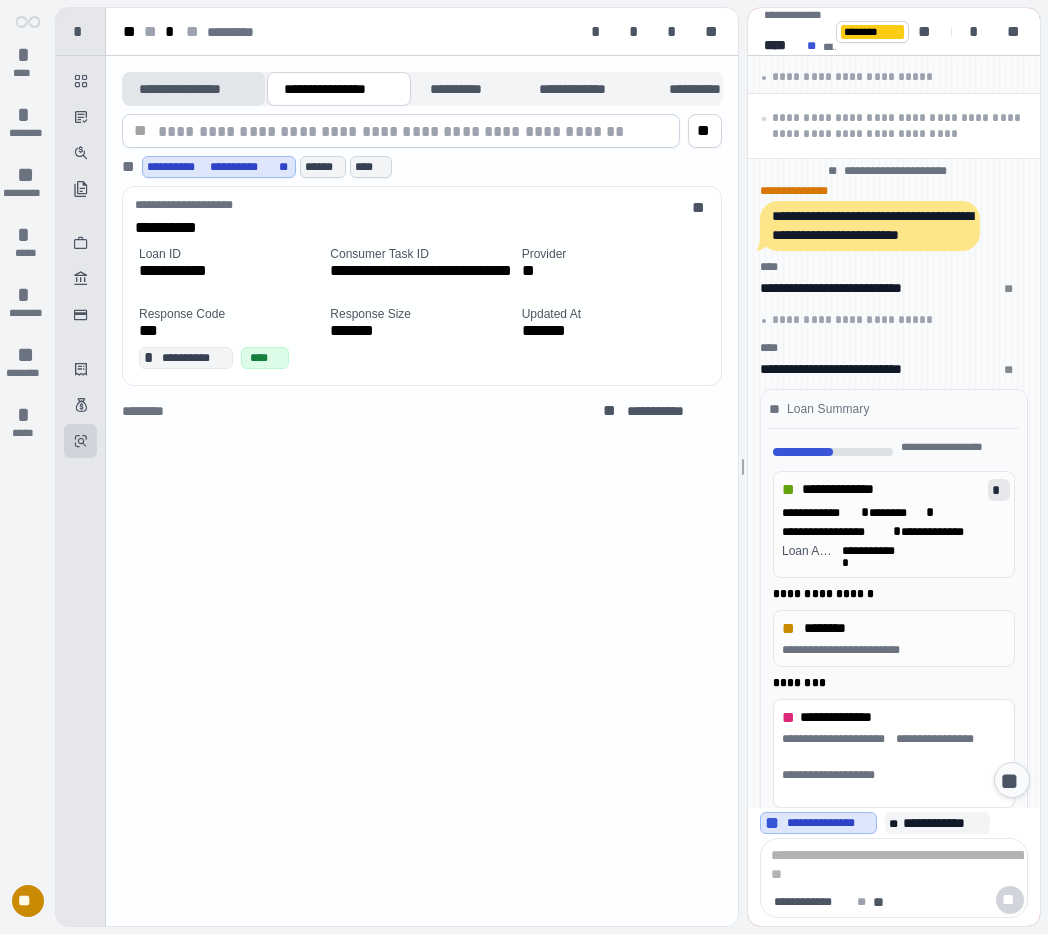 click on "**********" at bounding box center [193, 89] 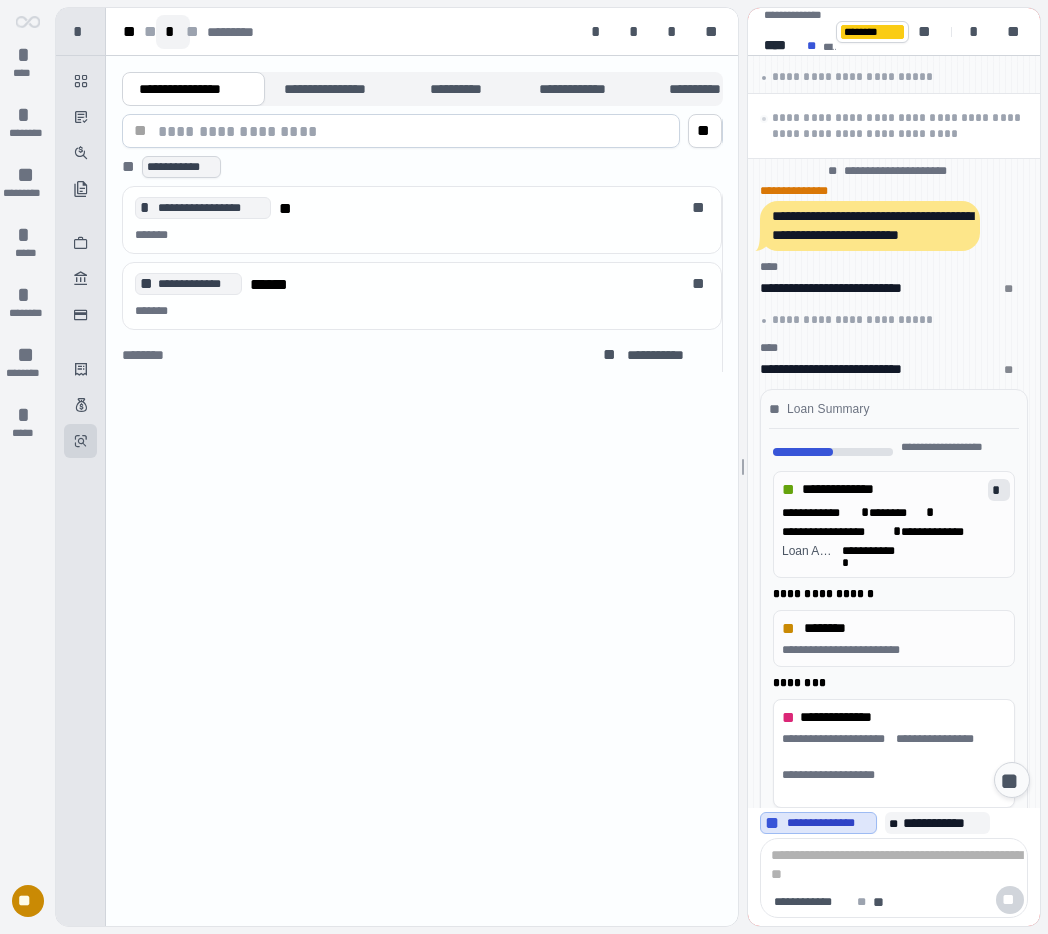 click on "*" at bounding box center [173, 32] 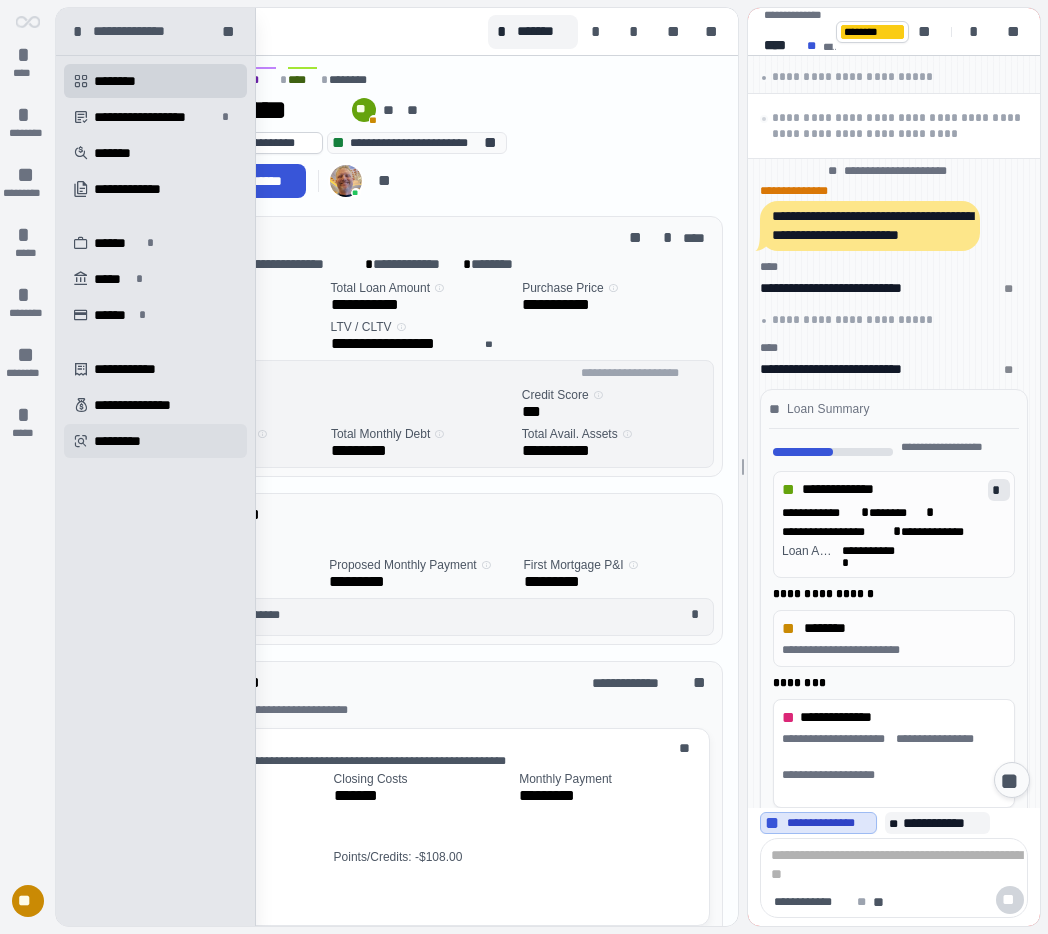 click on "" at bounding box center (81, 441) 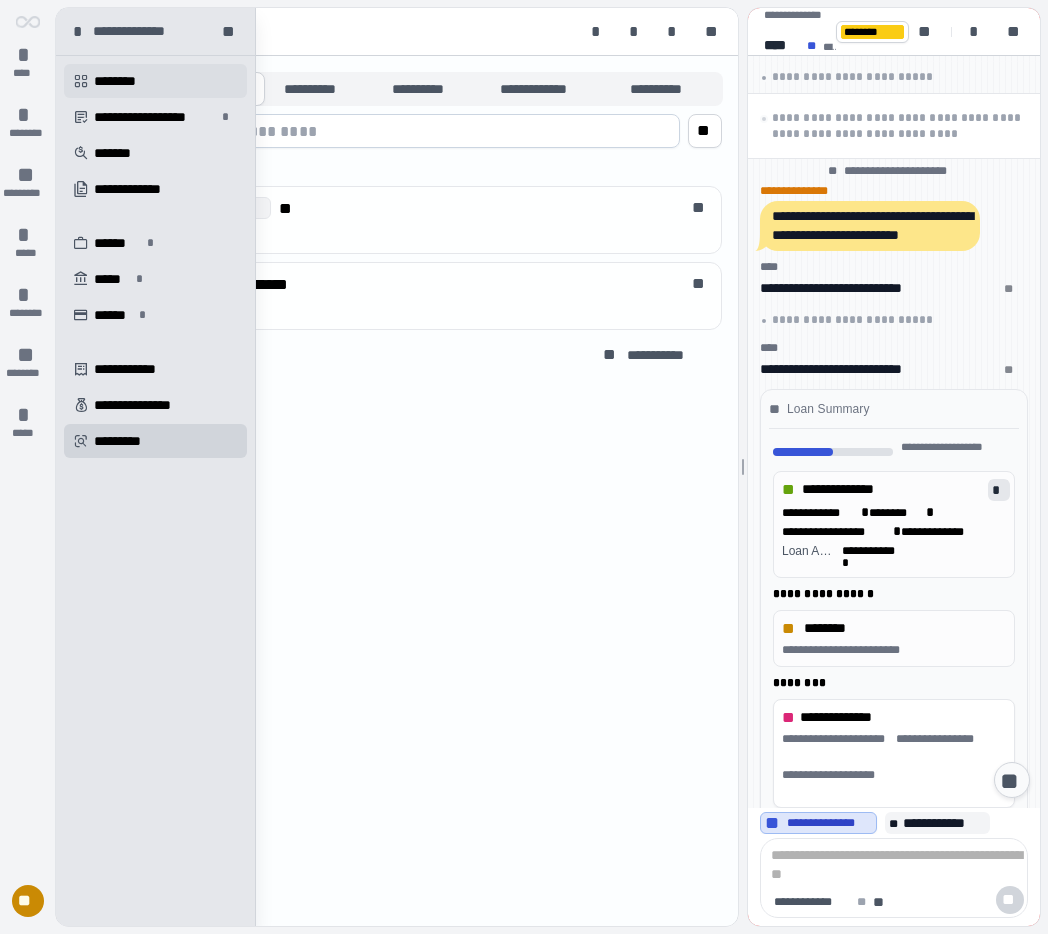 click on "********" at bounding box center (124, 81) 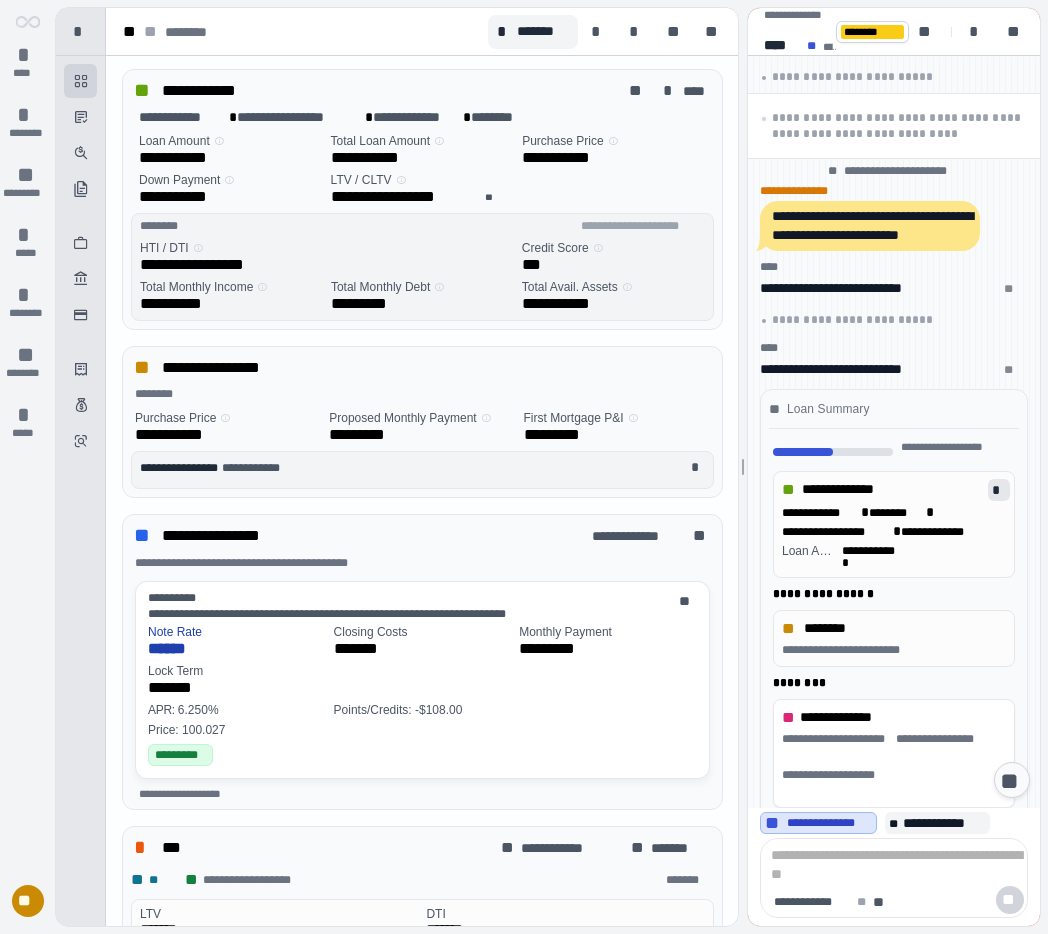 scroll, scrollTop: 410, scrollLeft: 0, axis: vertical 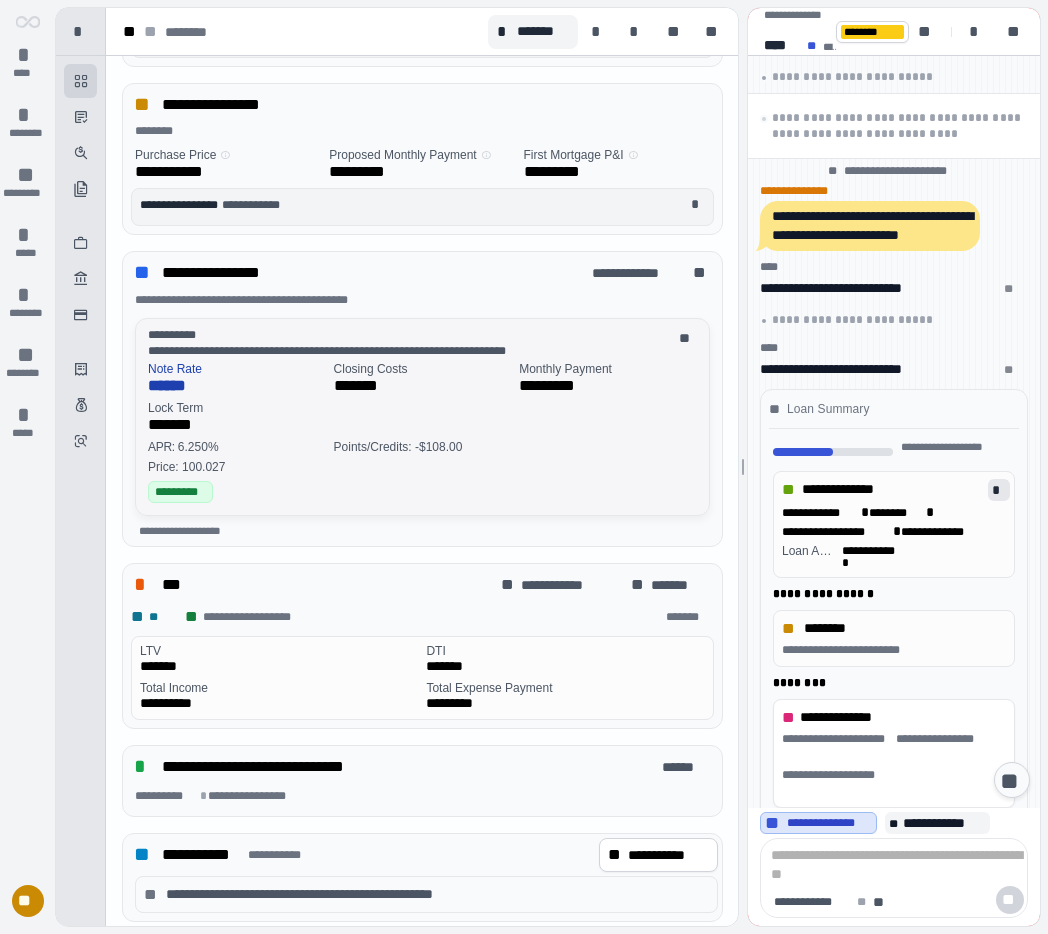 click on "*******" at bounding box center [422, 424] 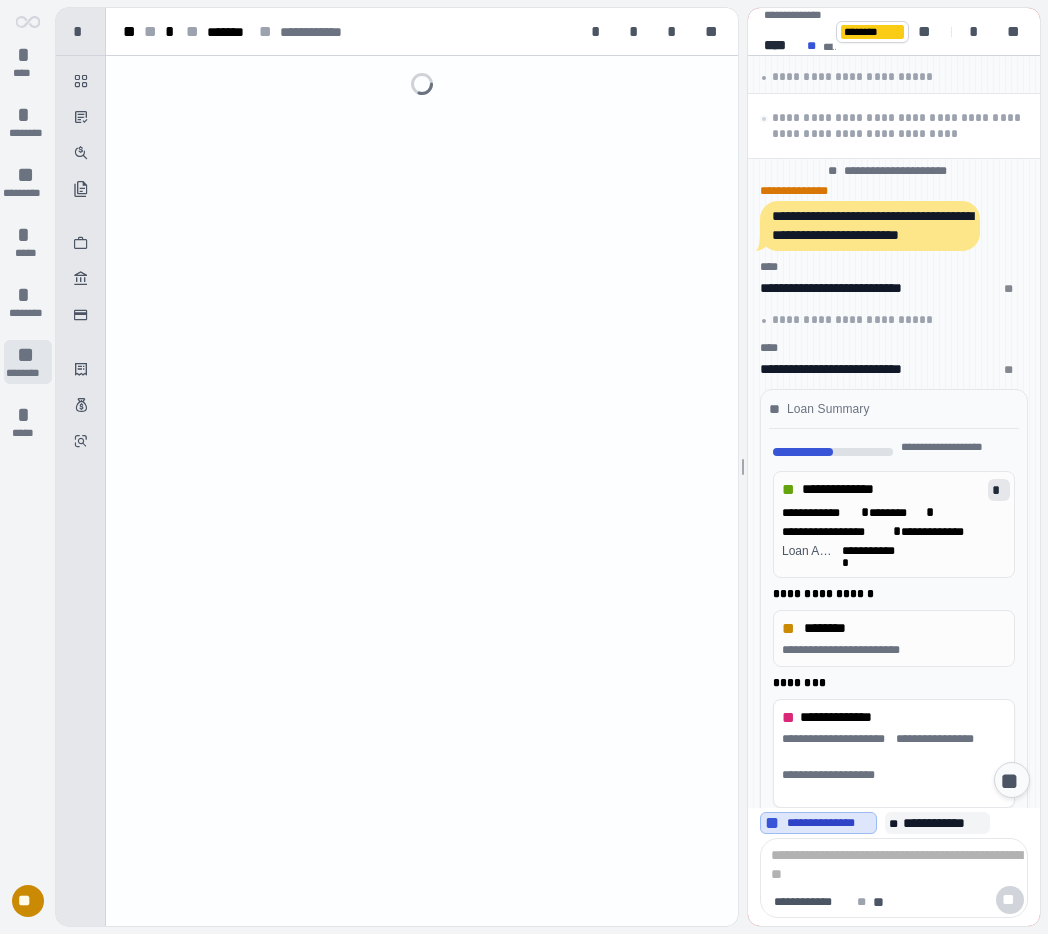 click on "********" at bounding box center [28, 373] 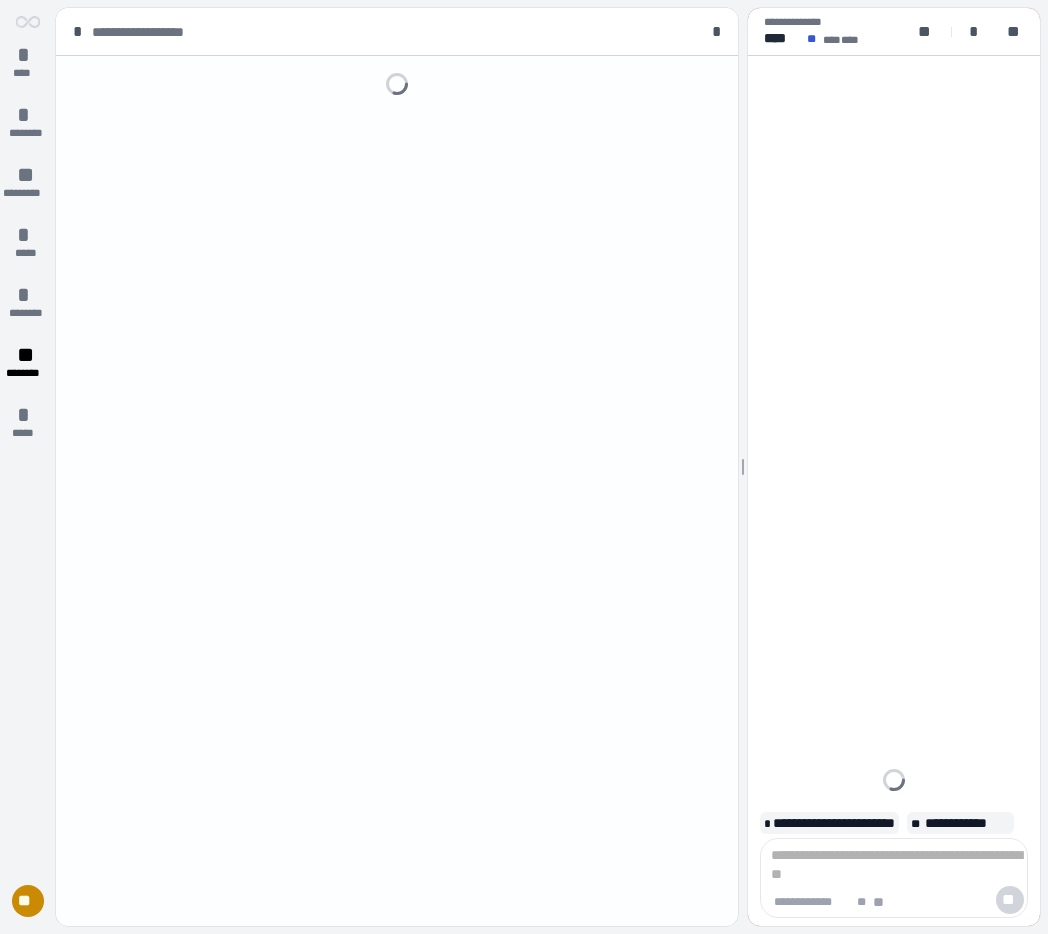 scroll, scrollTop: 0, scrollLeft: 0, axis: both 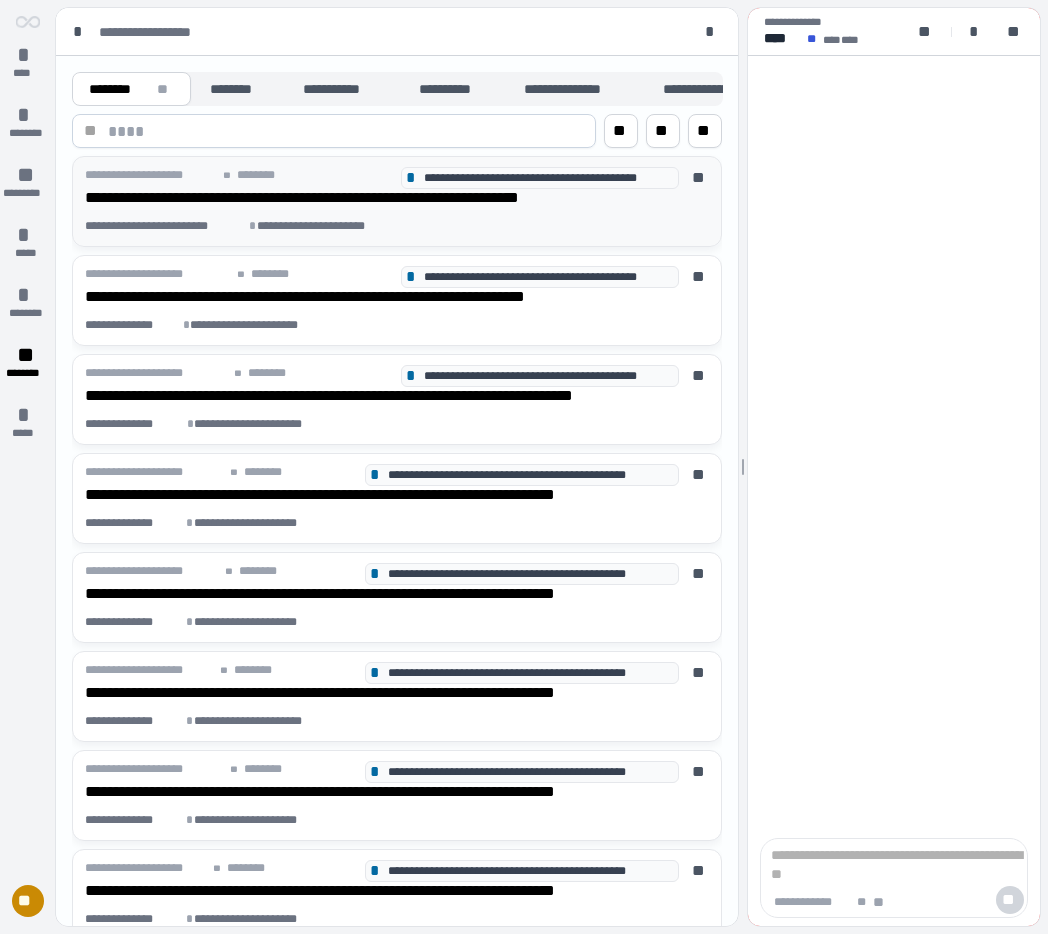 click on "**********" at bounding box center [360, 197] 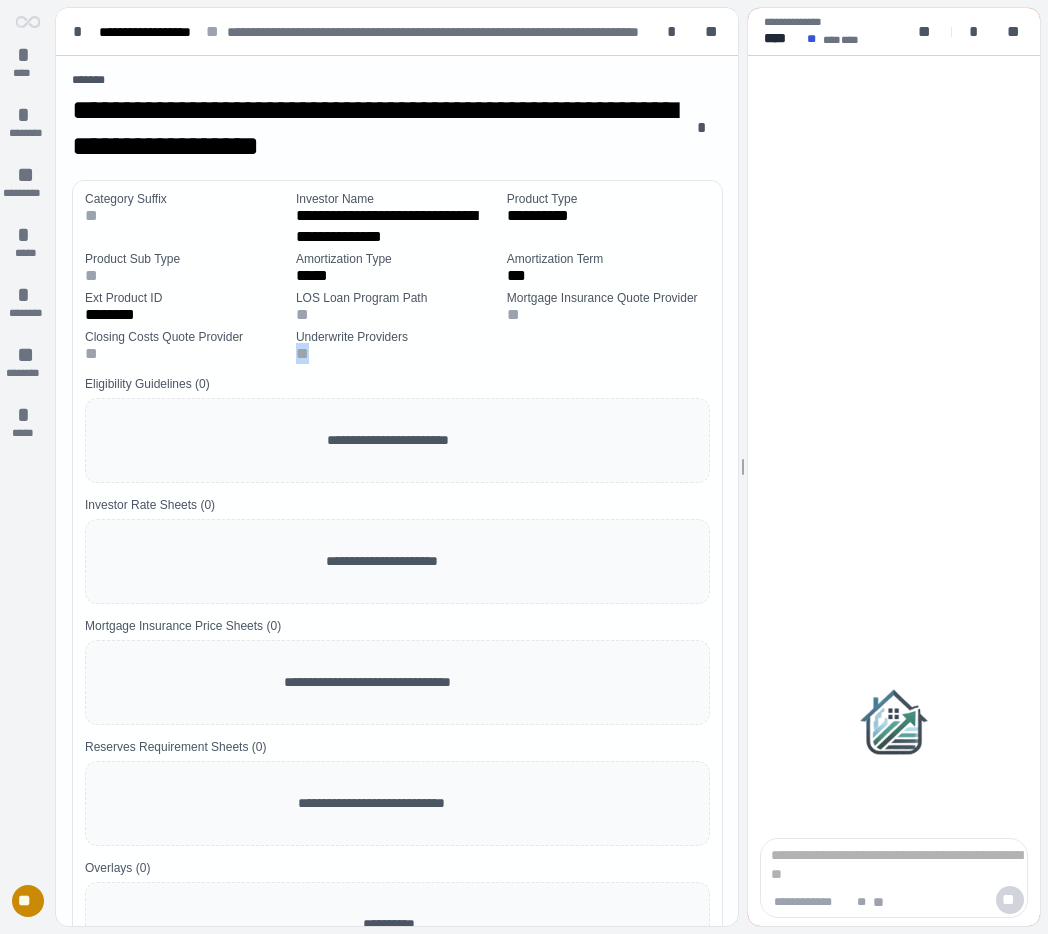 drag, startPoint x: 293, startPoint y: 357, endPoint x: 386, endPoint y: 358, distance: 93.00538 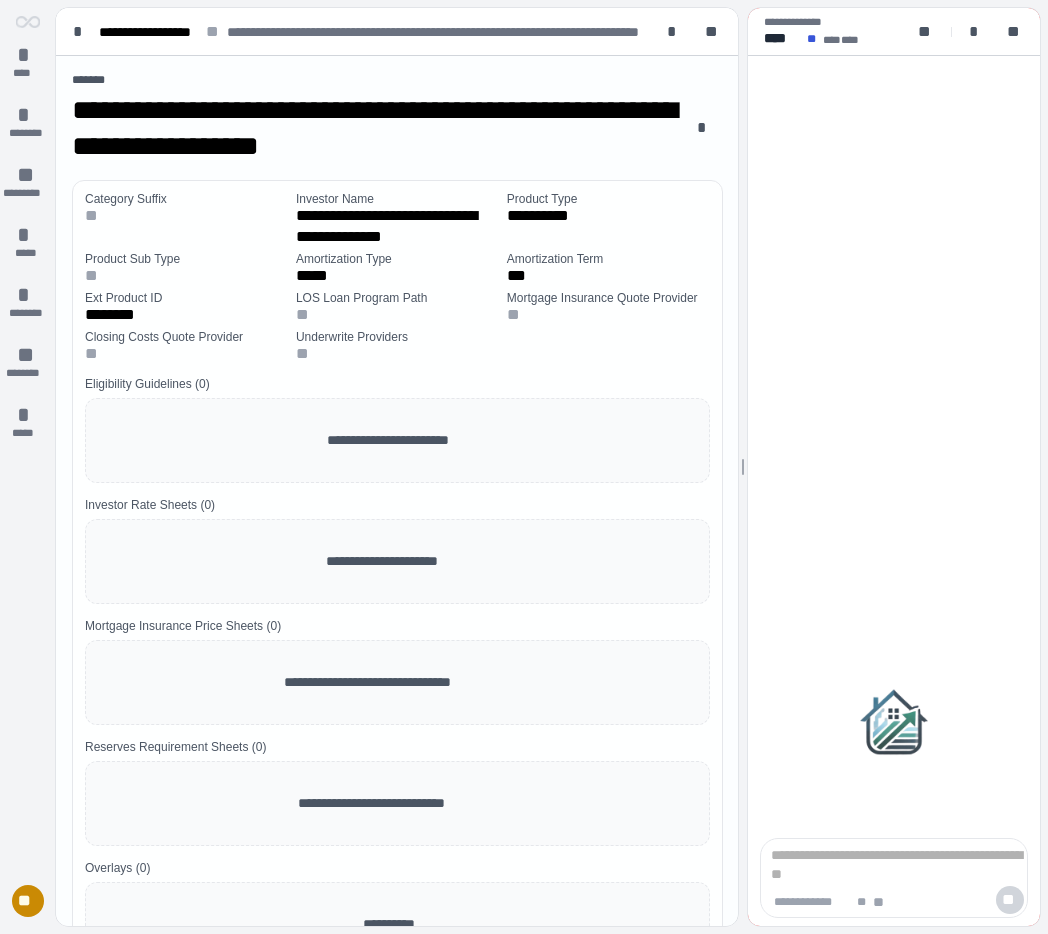 click on "**" at bounding box center [397, 353] 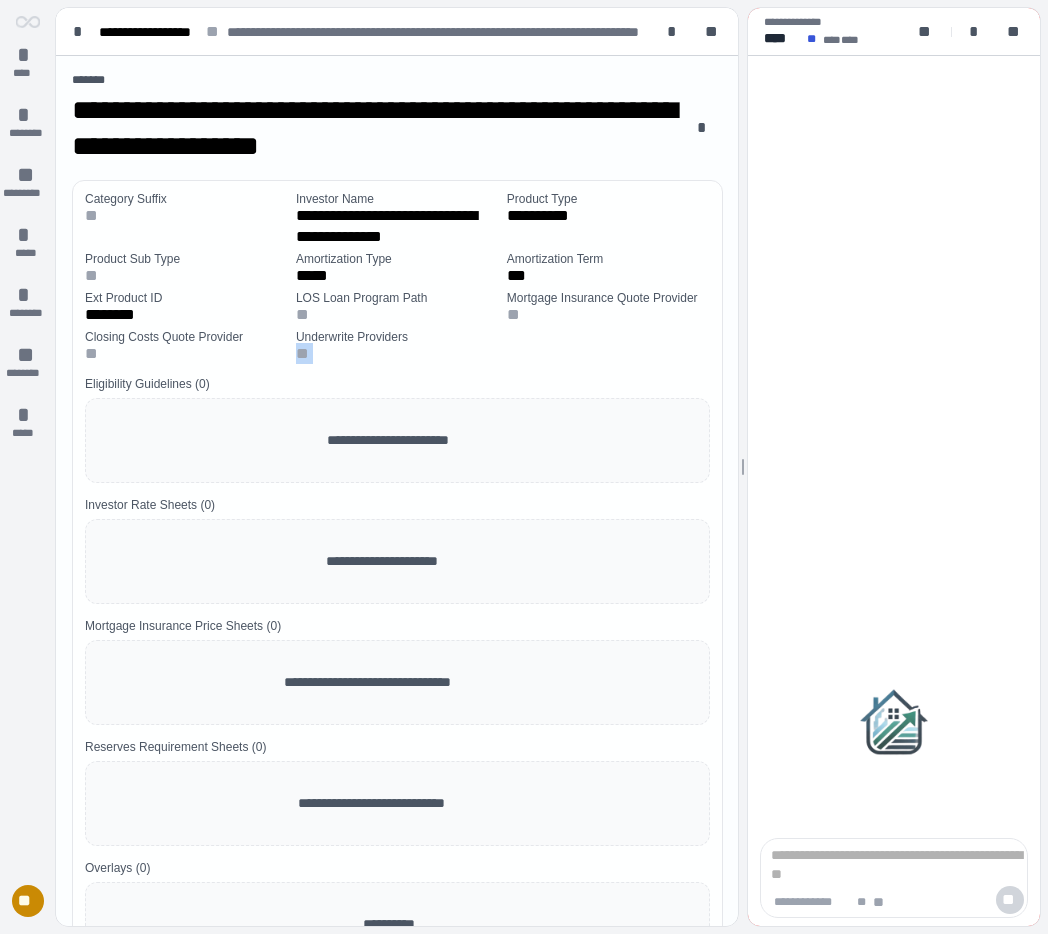 click on "**" at bounding box center [397, 353] 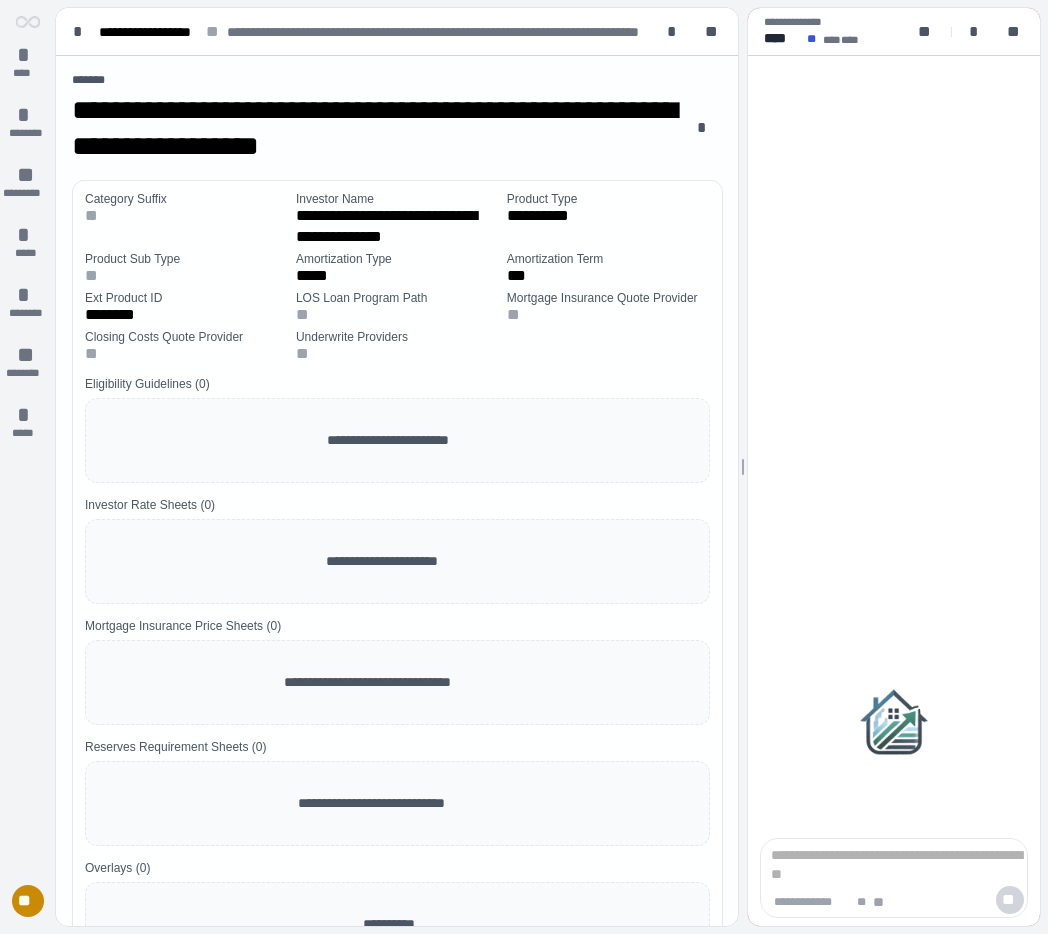 click on "**********" at bounding box center (376, 128) 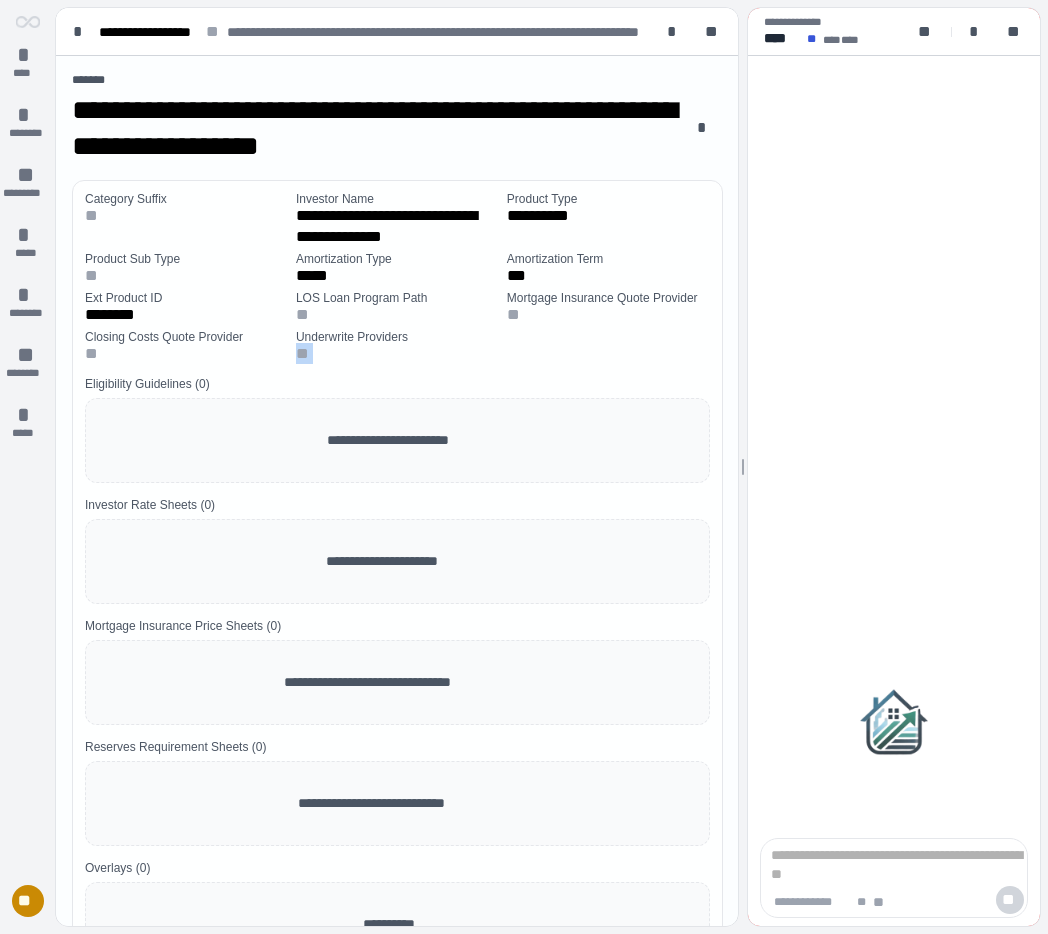 click on "**" at bounding box center (397, 353) 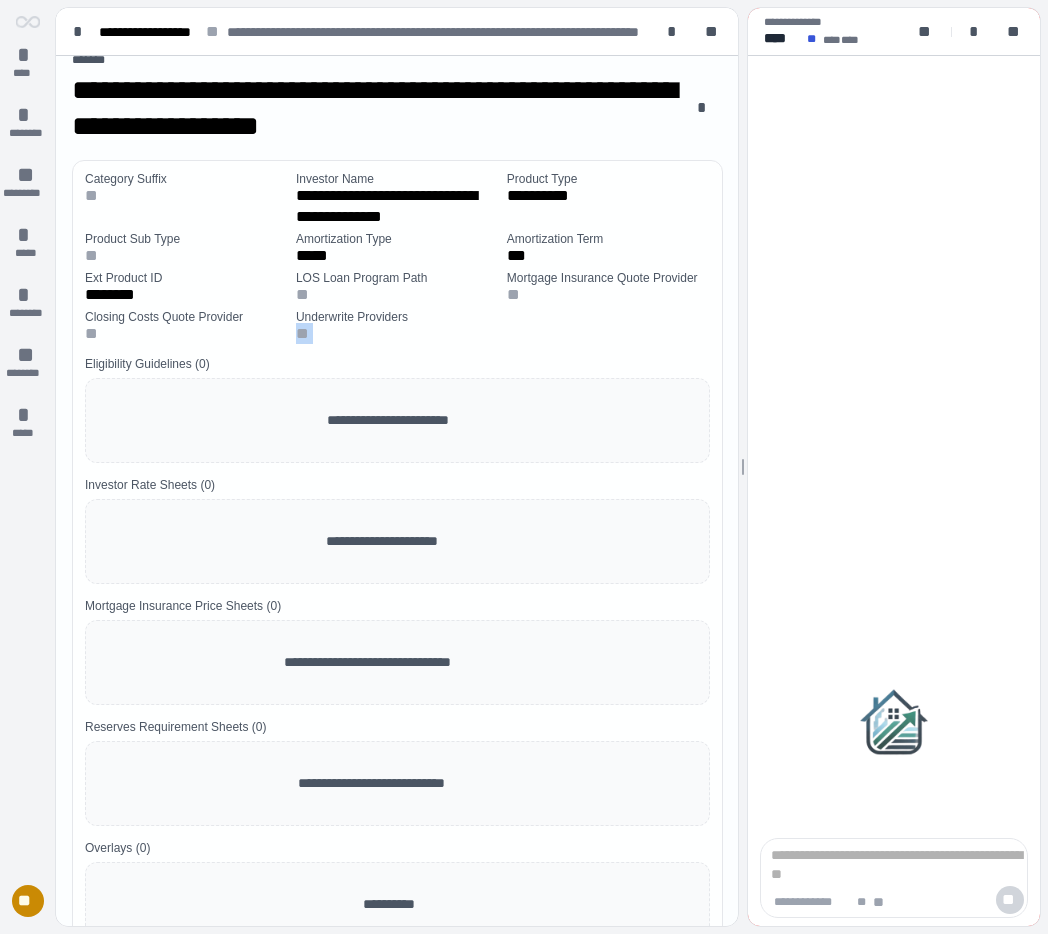 scroll, scrollTop: 0, scrollLeft: 0, axis: both 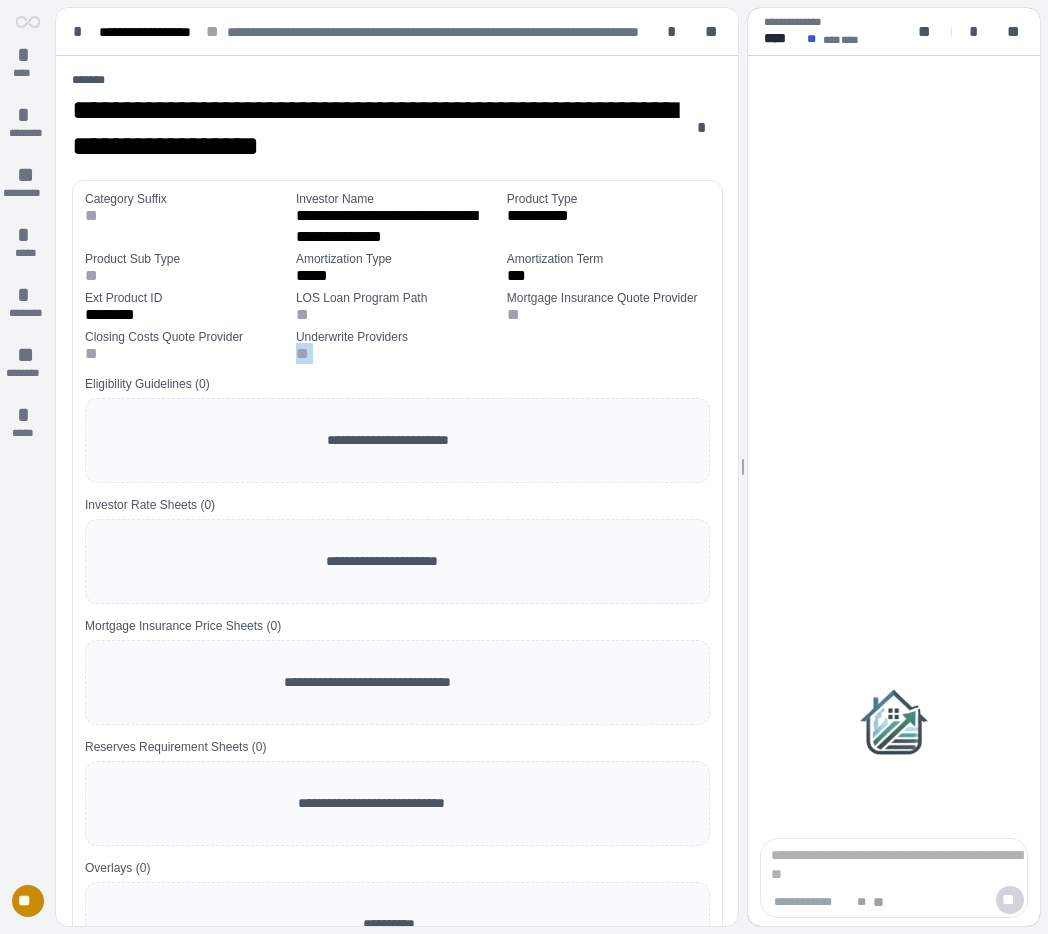 click on "**" at bounding box center (397, 353) 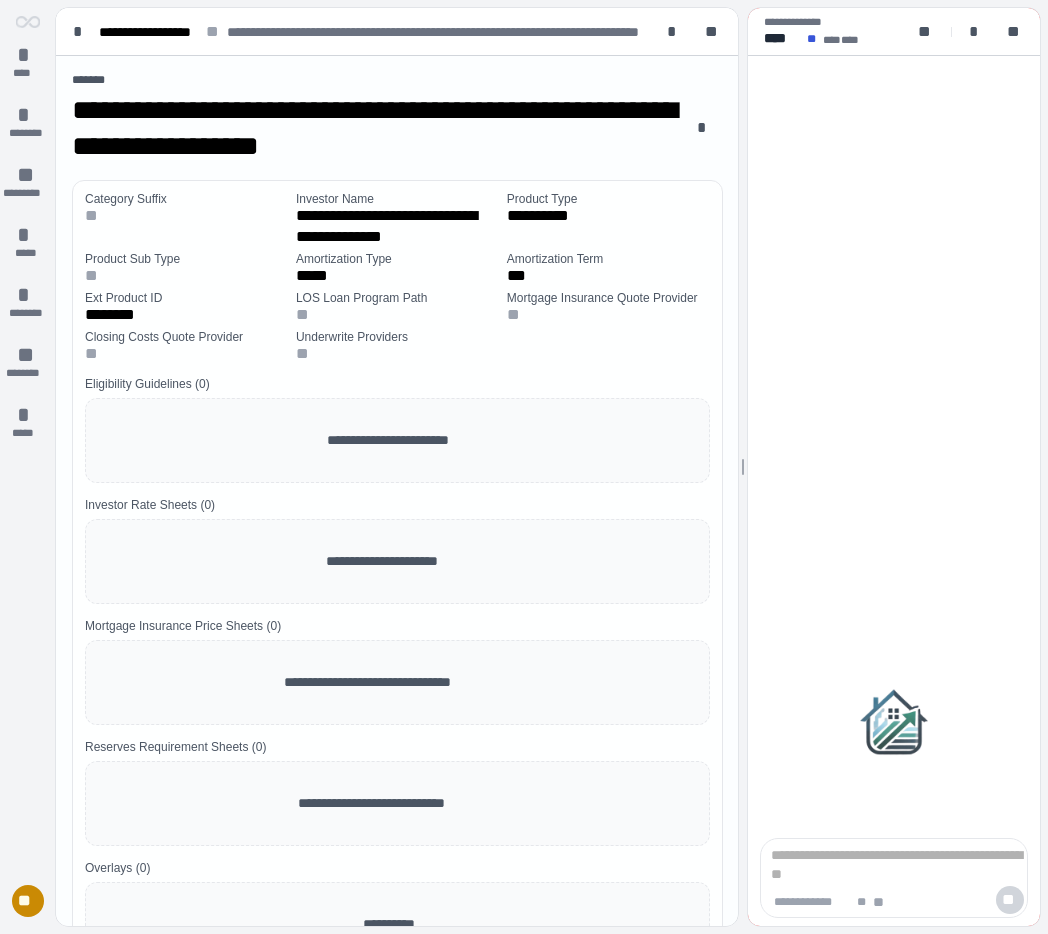 click on "**" at bounding box center (397, 353) 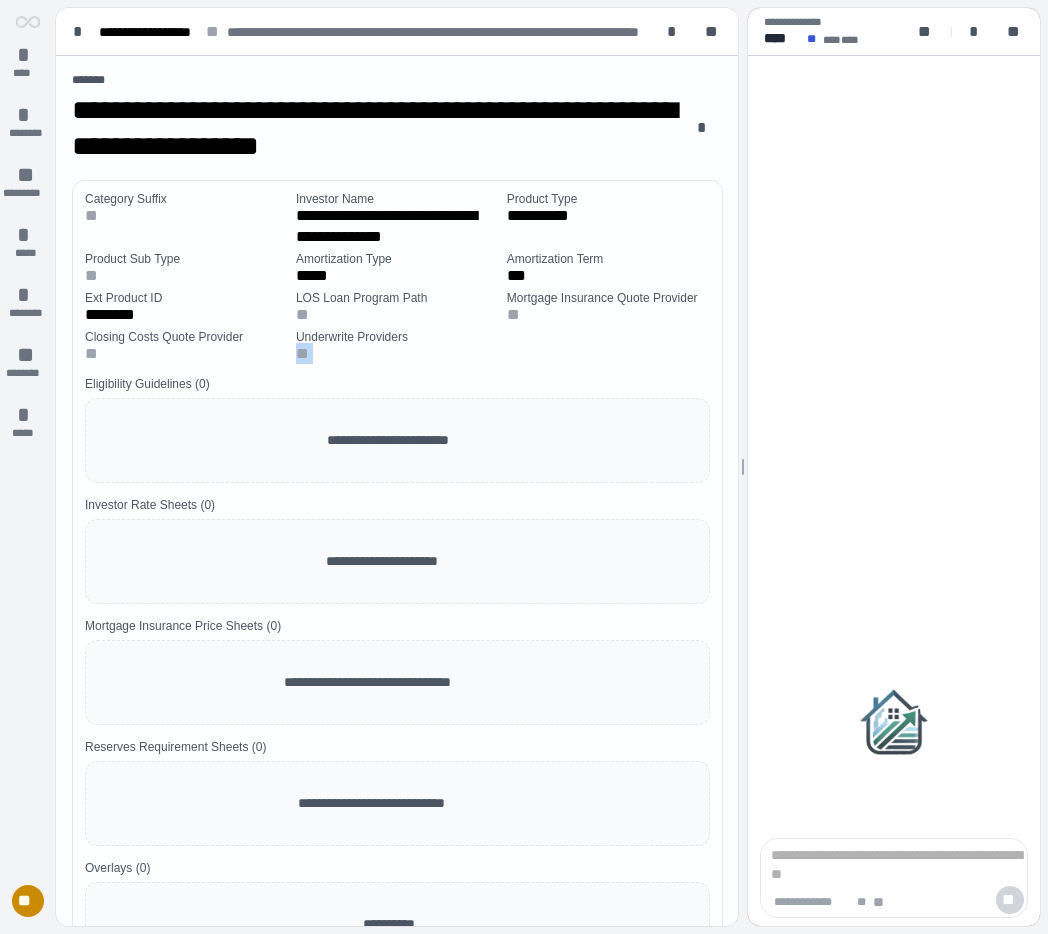 click on "**" at bounding box center [397, 353] 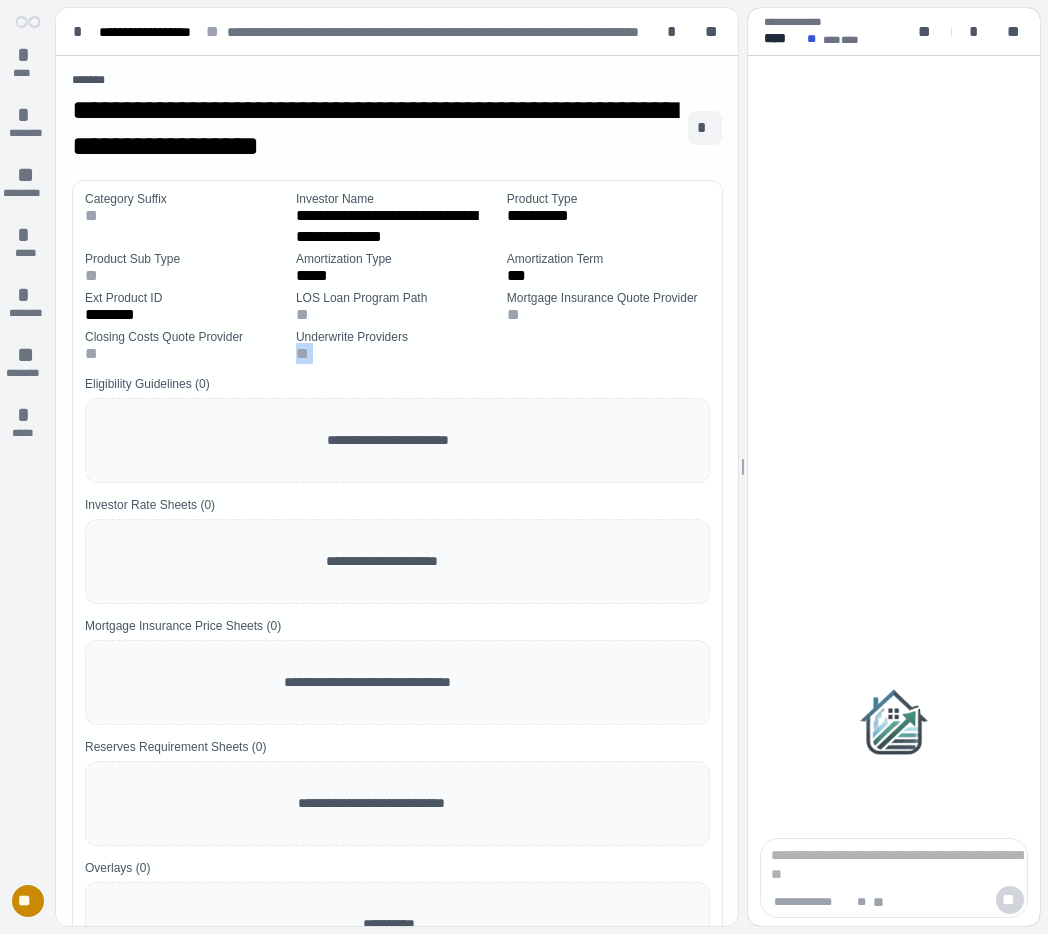 click on "*" at bounding box center [705, 128] 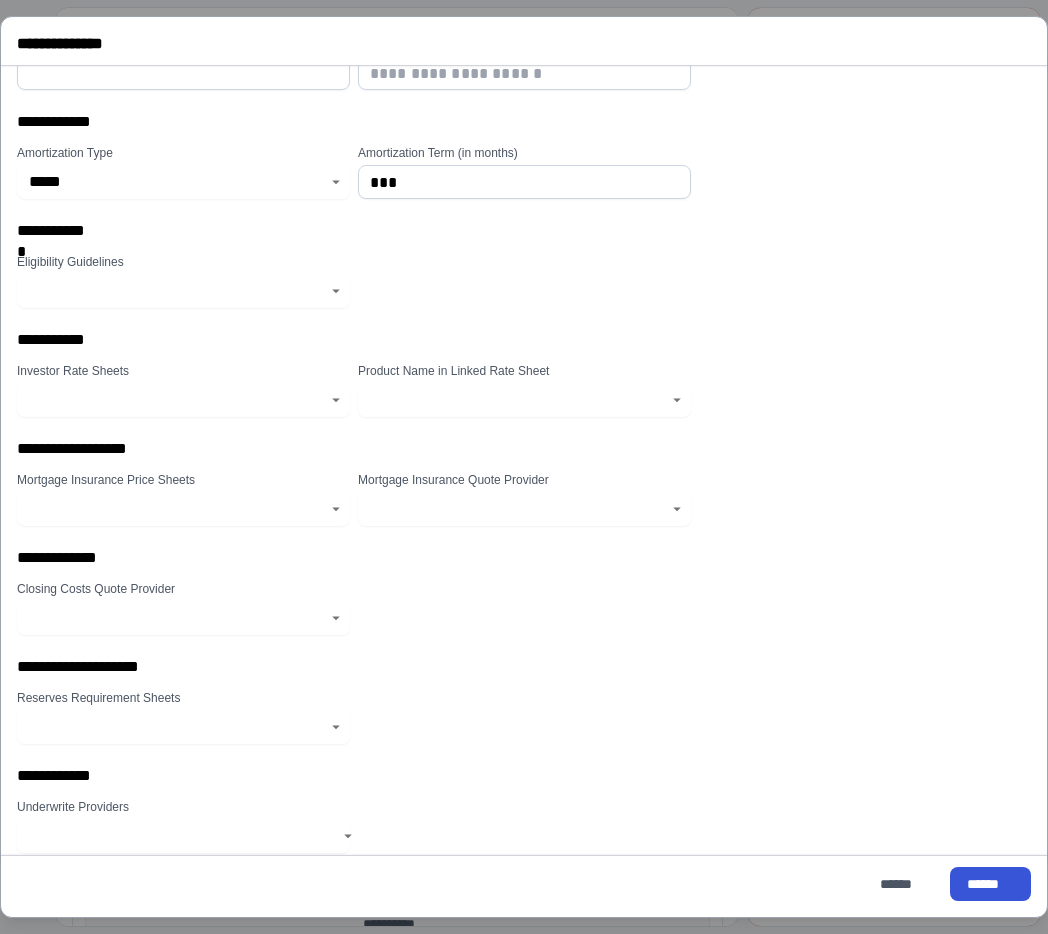 scroll, scrollTop: 199, scrollLeft: 0, axis: vertical 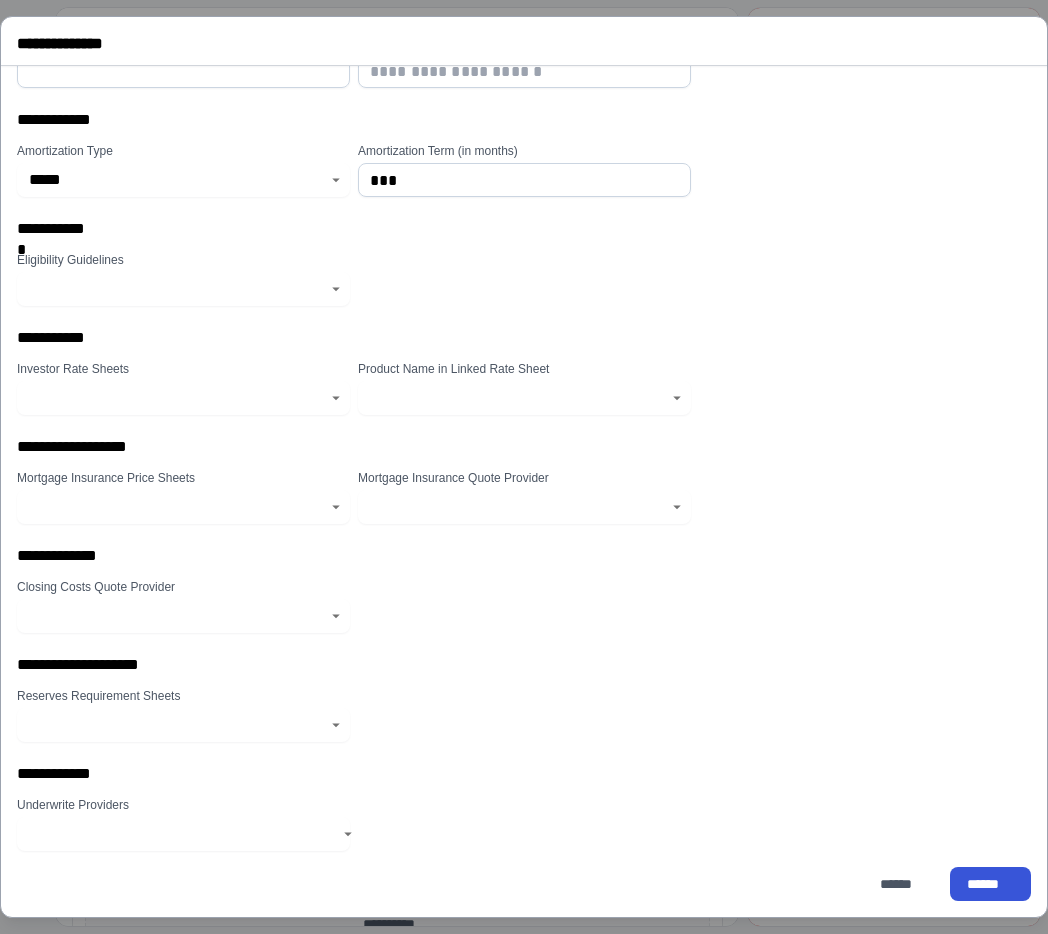click 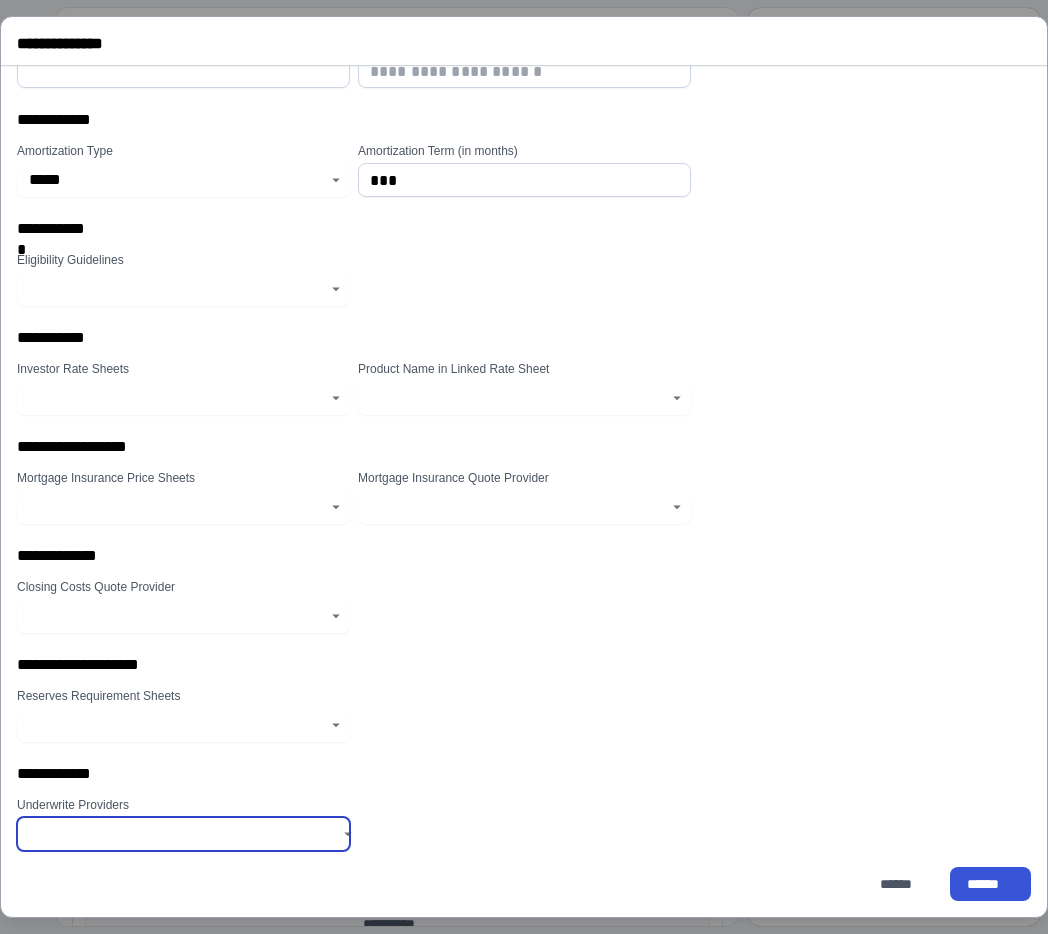 click 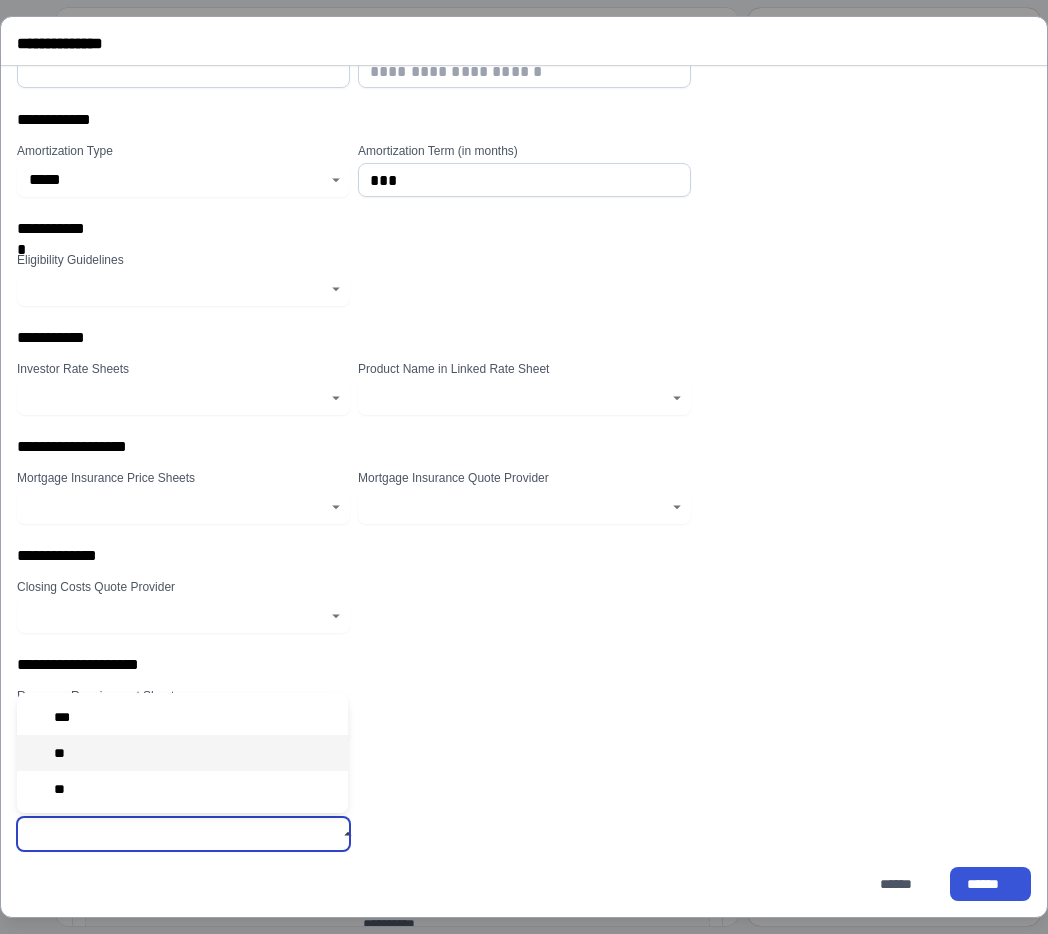 click on "**" at bounding box center [182, 753] 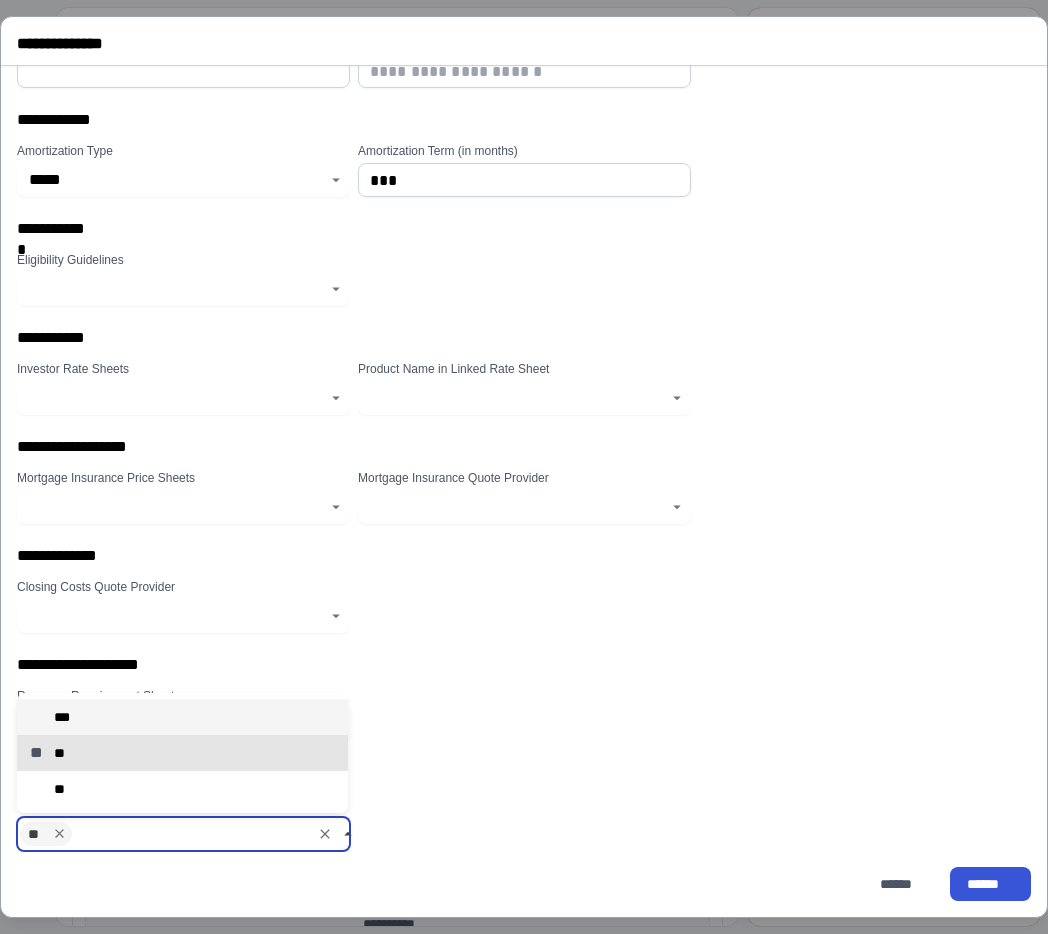 click on "***" at bounding box center (182, 717) 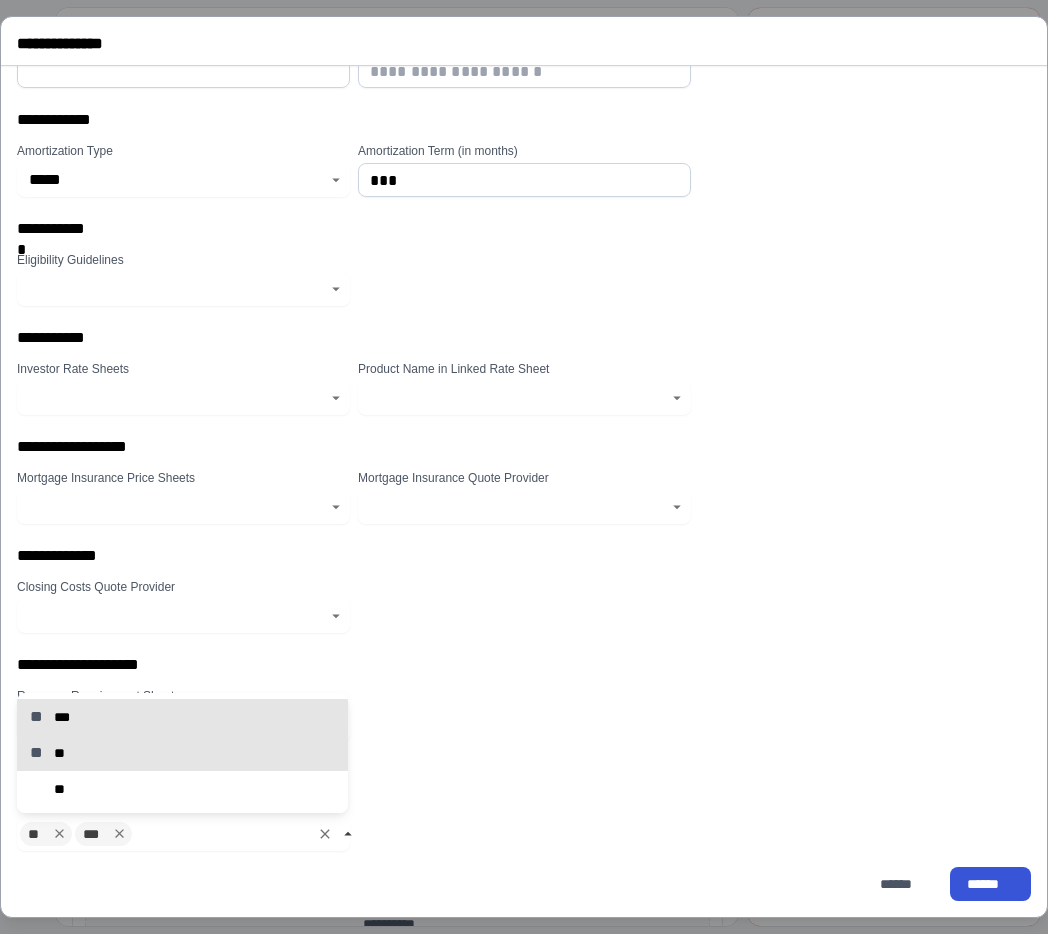 click on "**********" at bounding box center [524, 777] 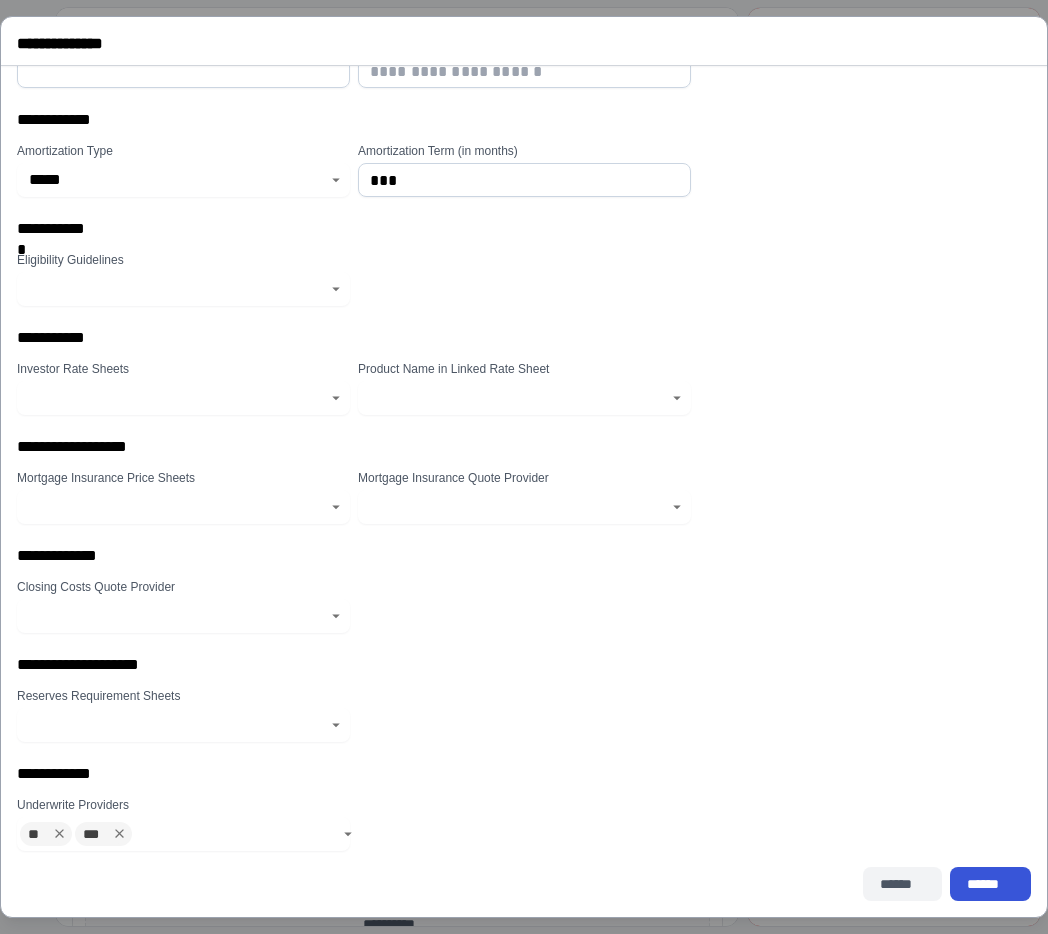 click on "******" at bounding box center (902, 884) 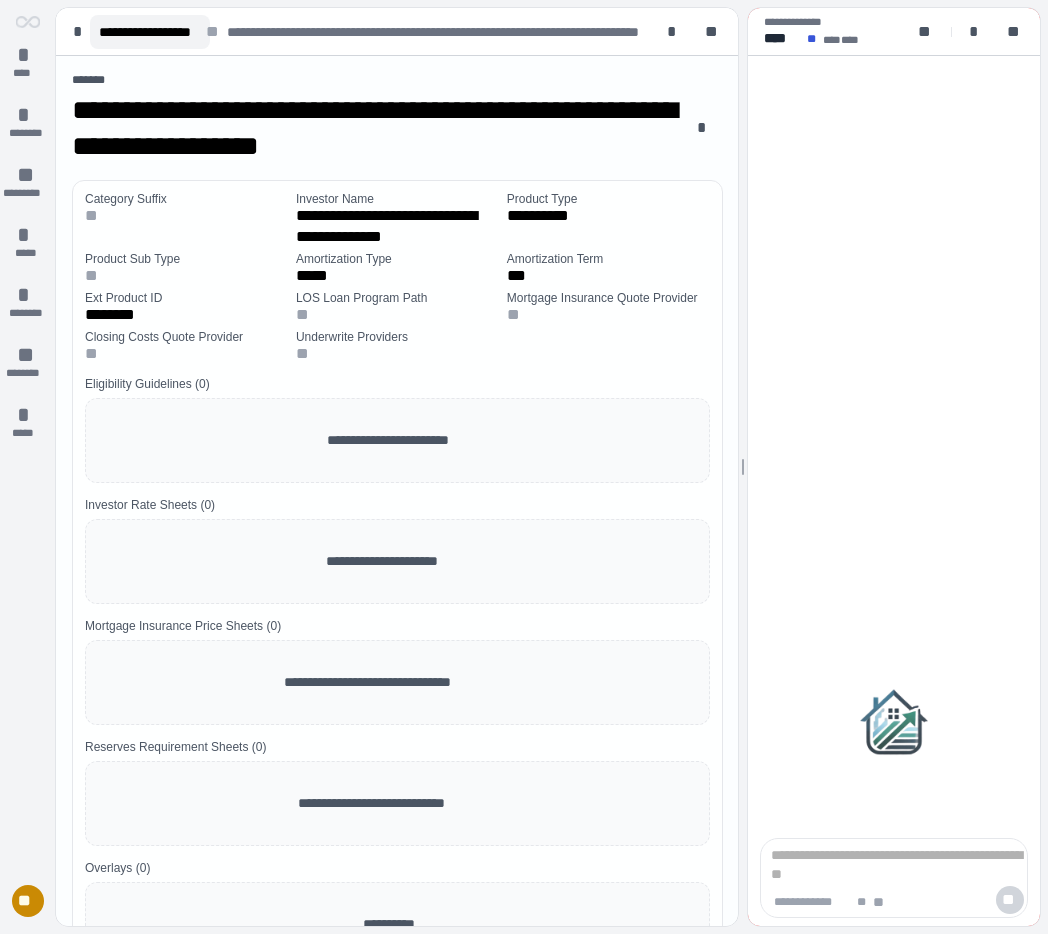 click on "**********" at bounding box center (150, 32) 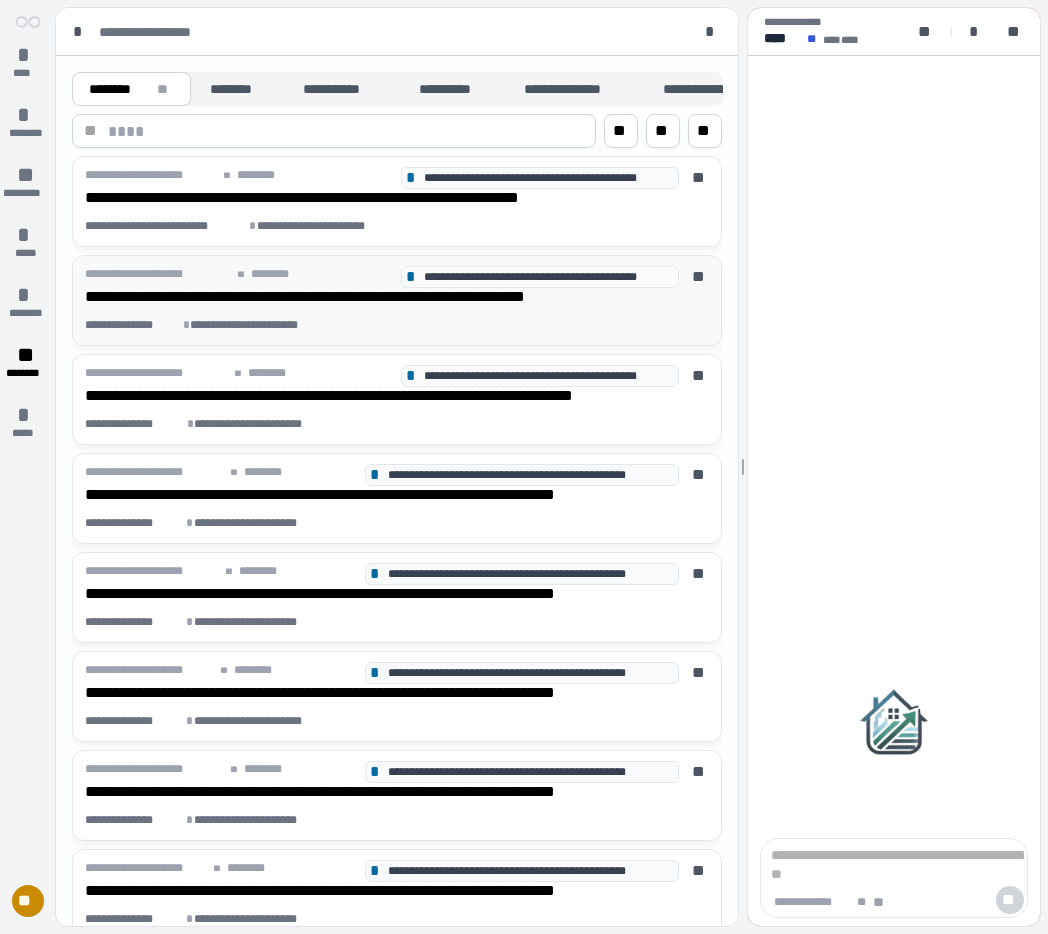 click on "**********" at bounding box center (0, 0) 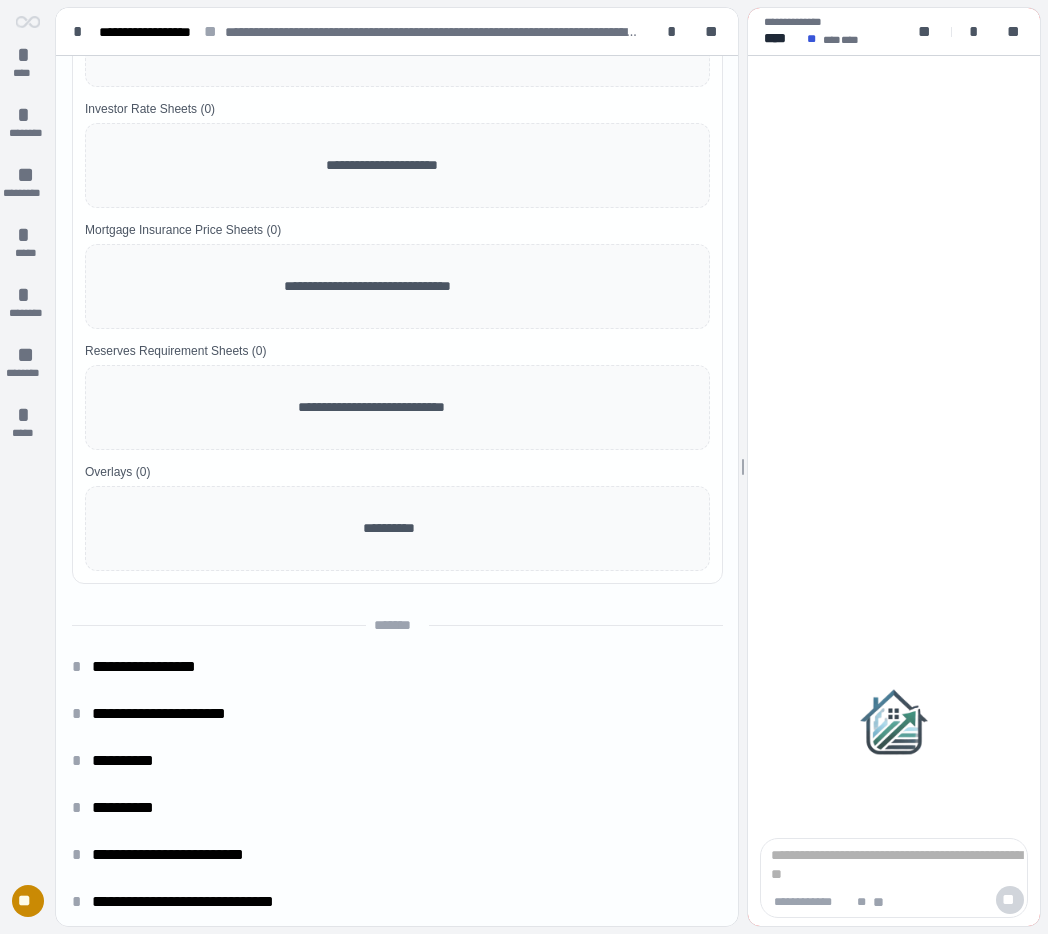 scroll, scrollTop: 0, scrollLeft: 0, axis: both 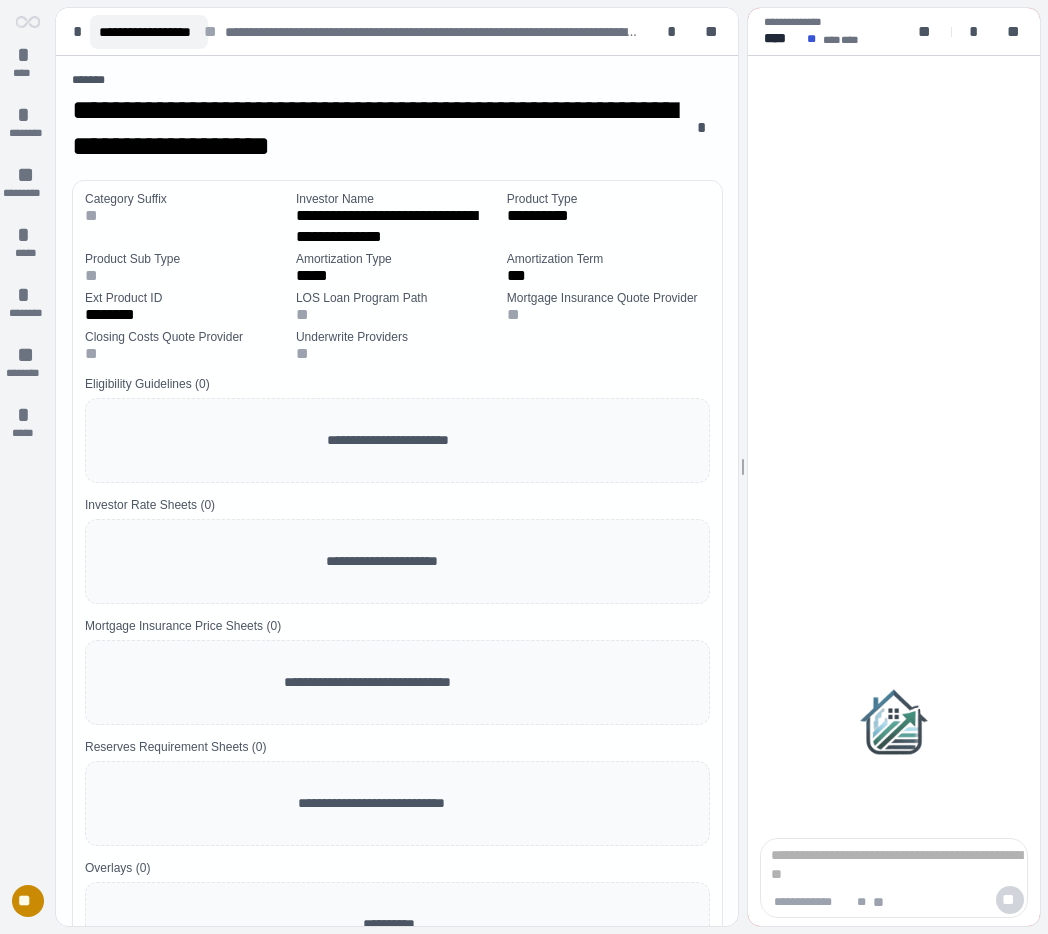 click on "**********" at bounding box center [149, 32] 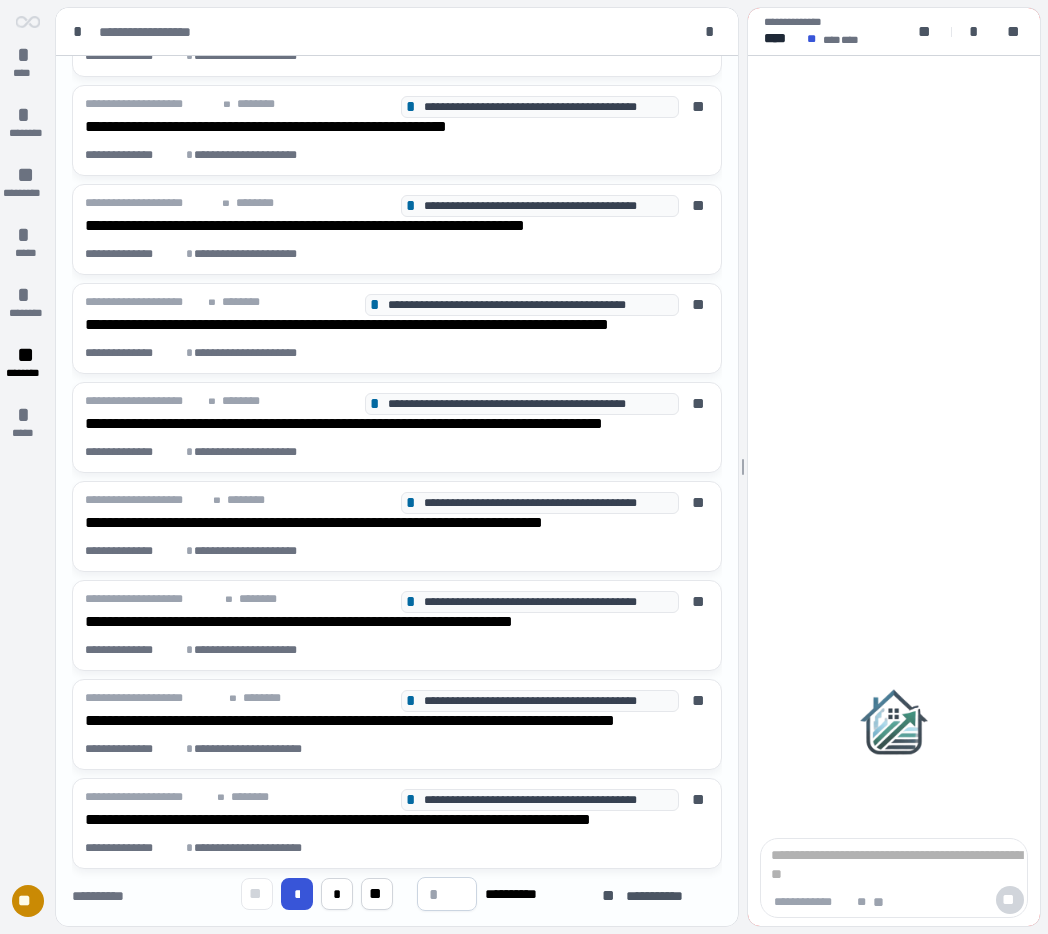 scroll, scrollTop: 1759, scrollLeft: 0, axis: vertical 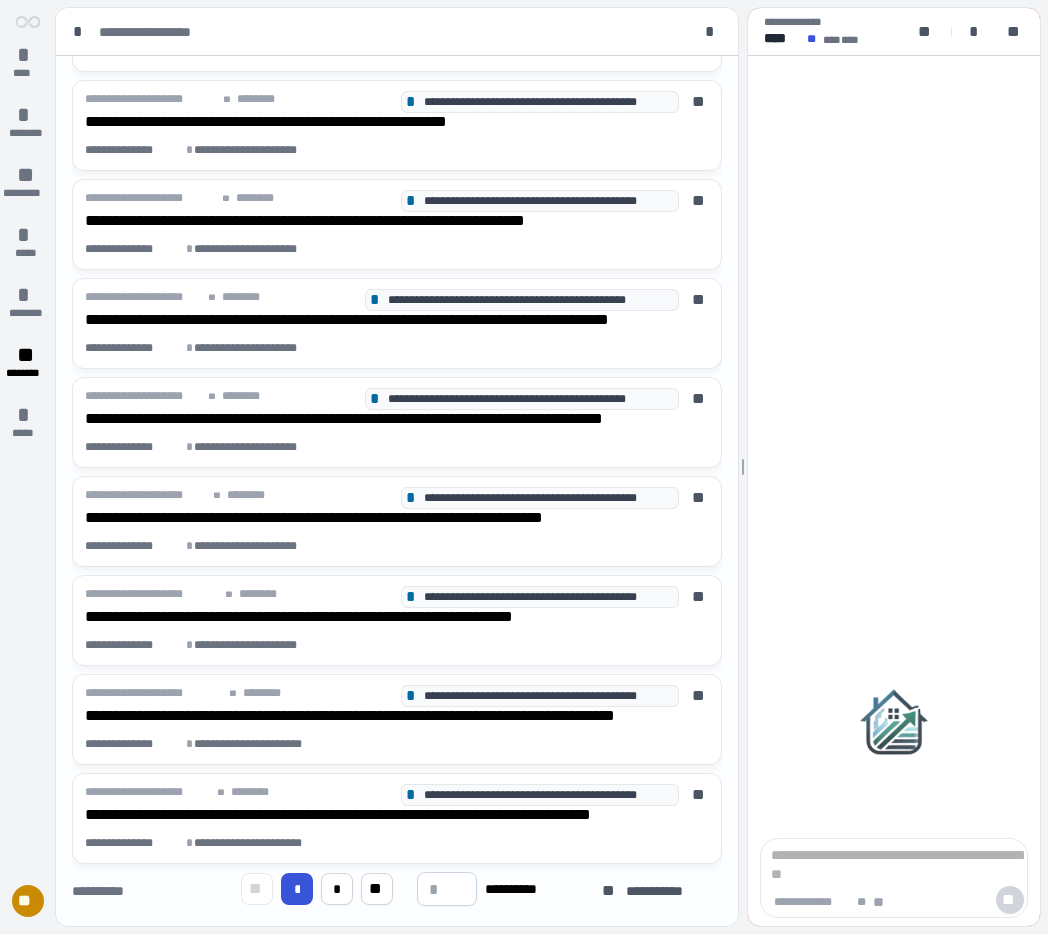 click on "** * * ** ** * *****" at bounding box center [0, 0] 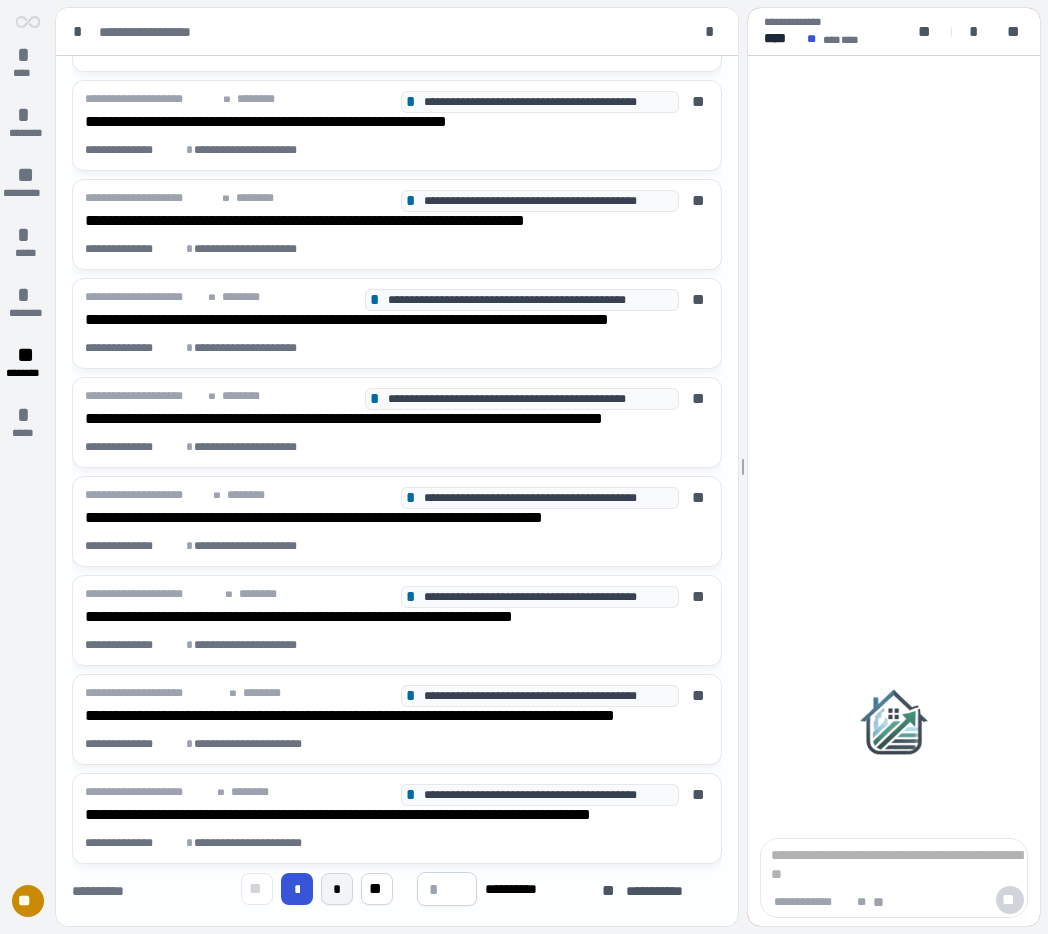 click on "*" at bounding box center (0, 0) 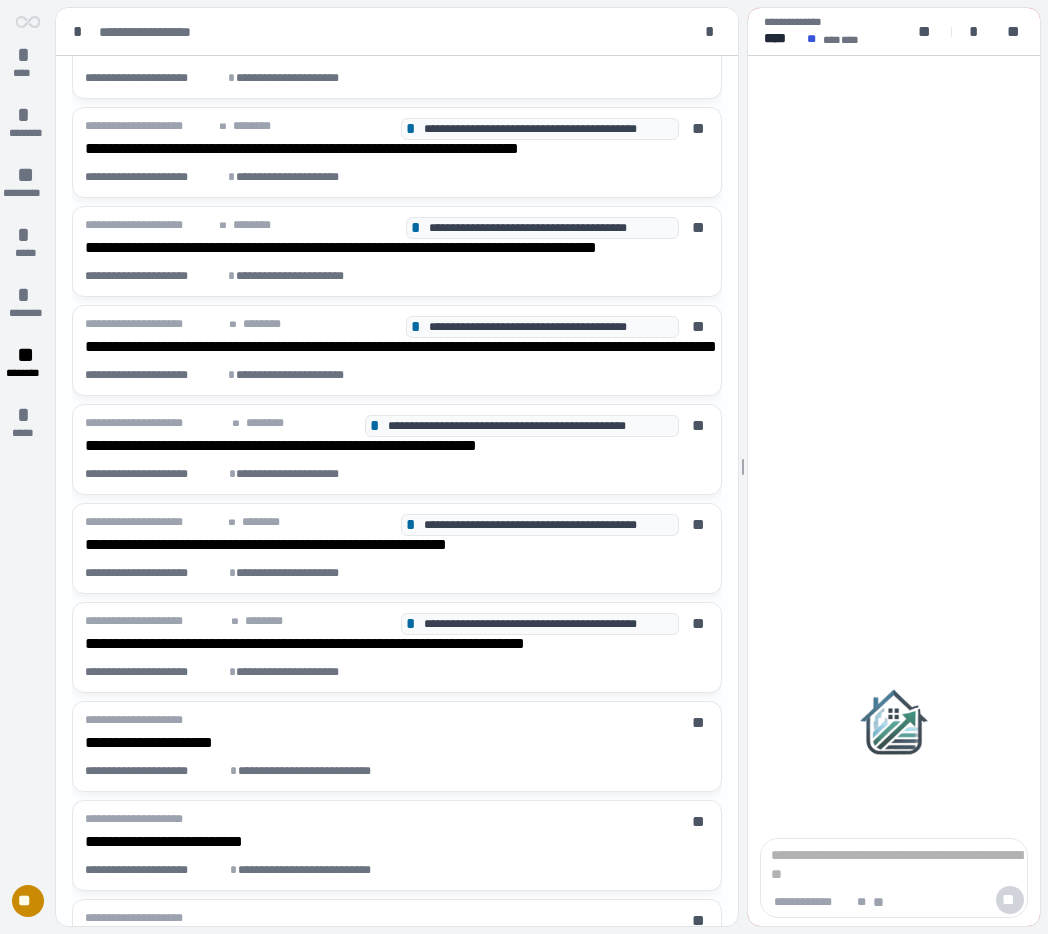 scroll, scrollTop: 1264, scrollLeft: 0, axis: vertical 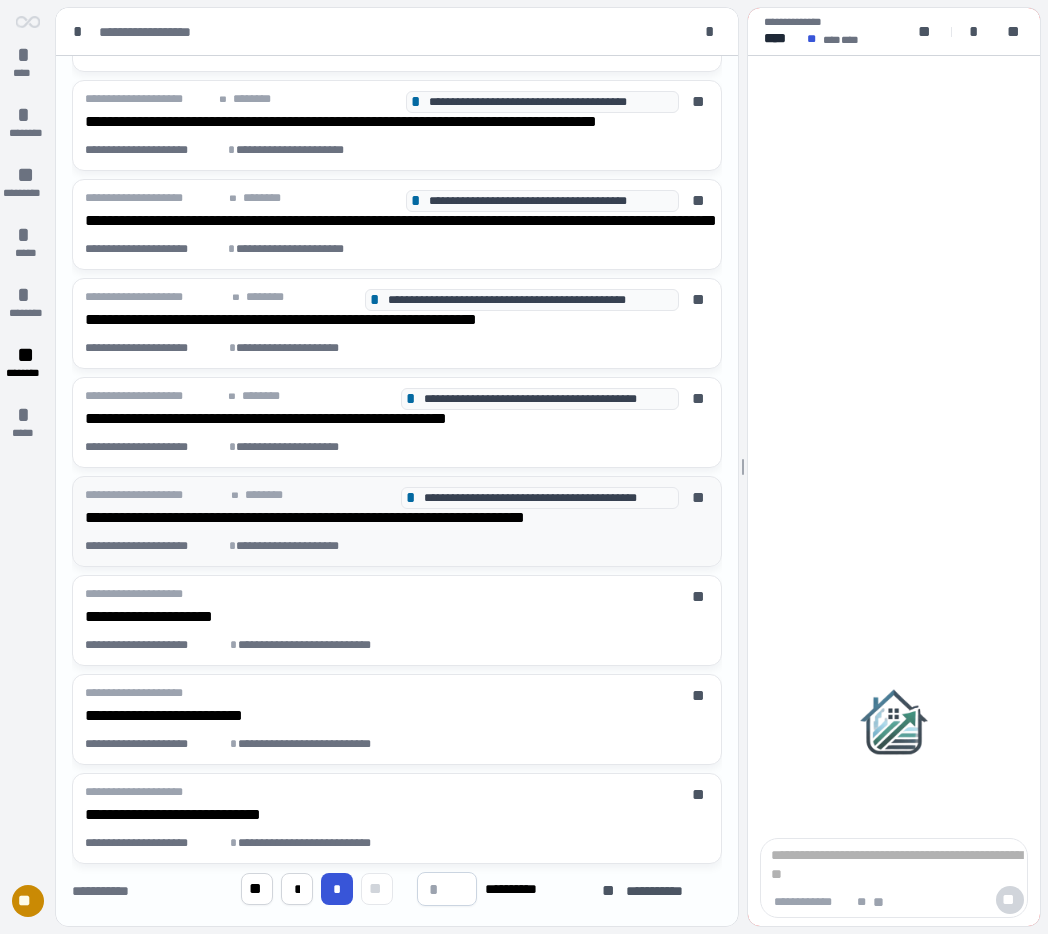 click on "**********" at bounding box center (0, 0) 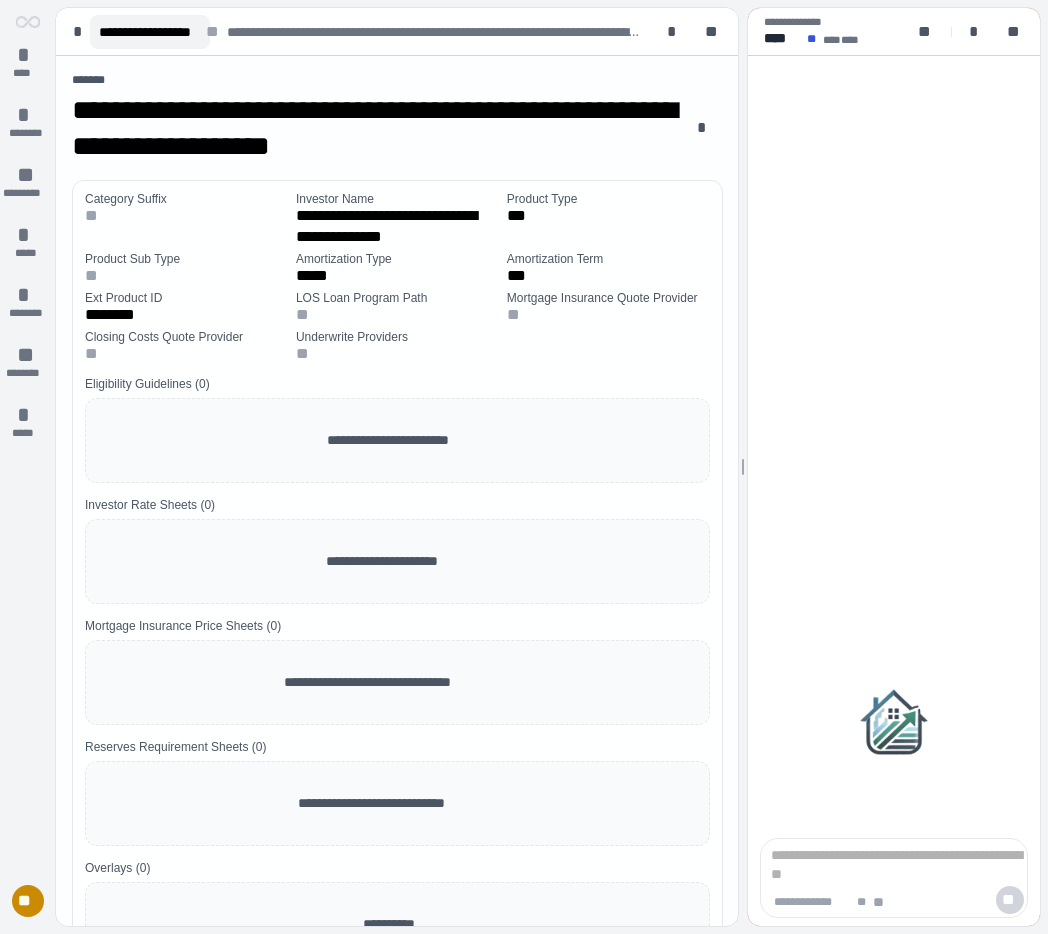 click on "**********" at bounding box center [150, 32] 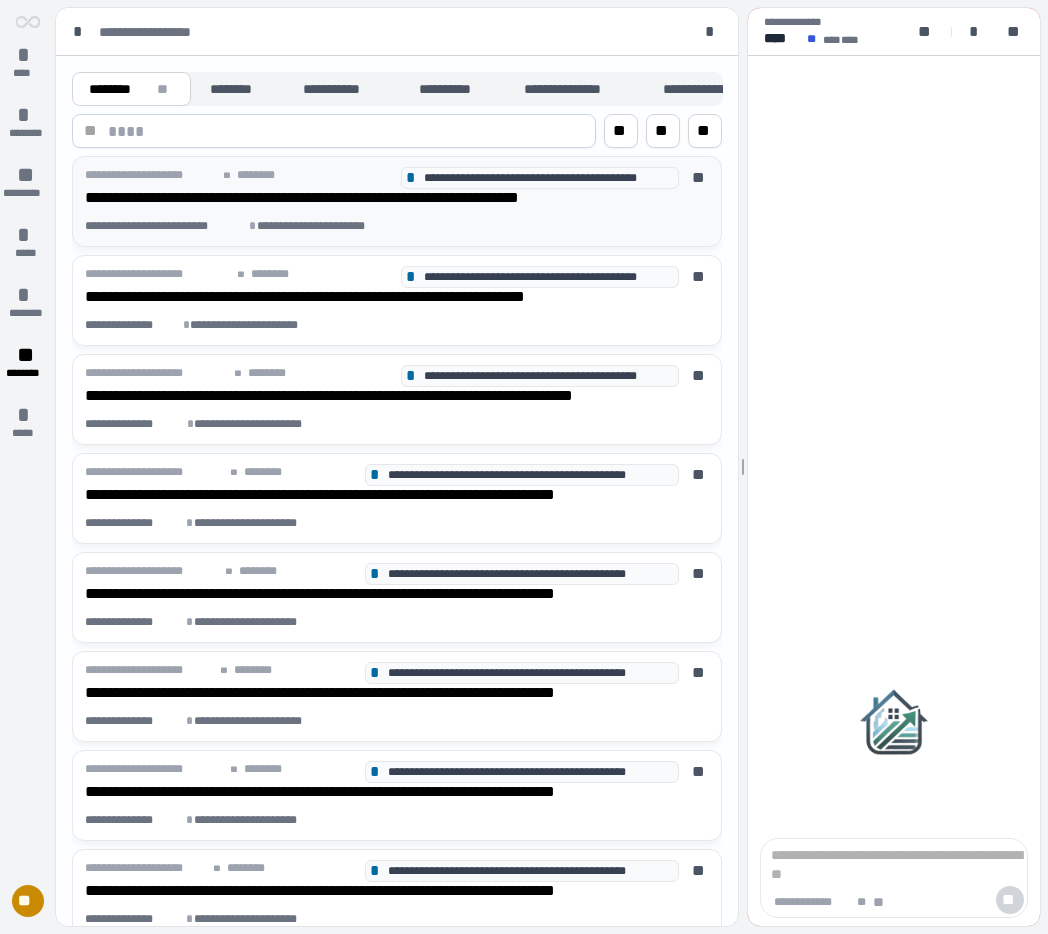 click on "**********" at bounding box center (0, 0) 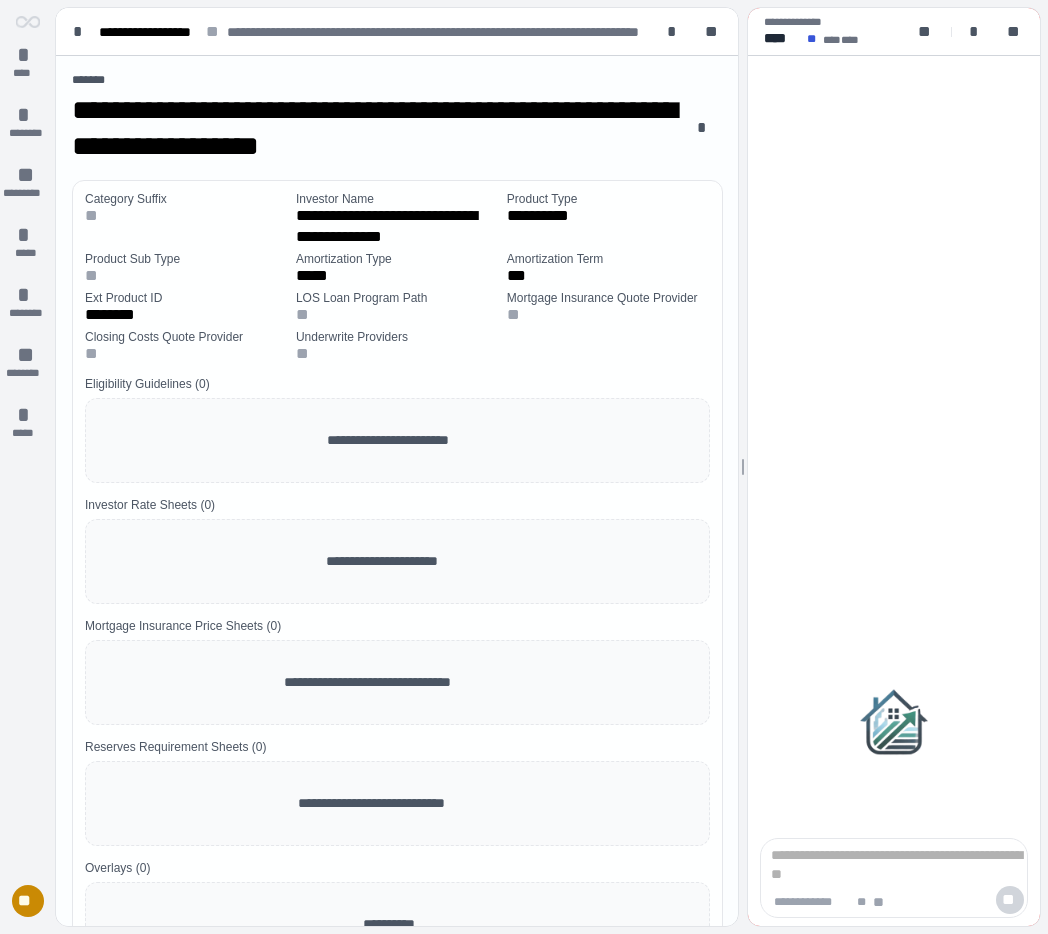 click on "**" at bounding box center (397, 353) 